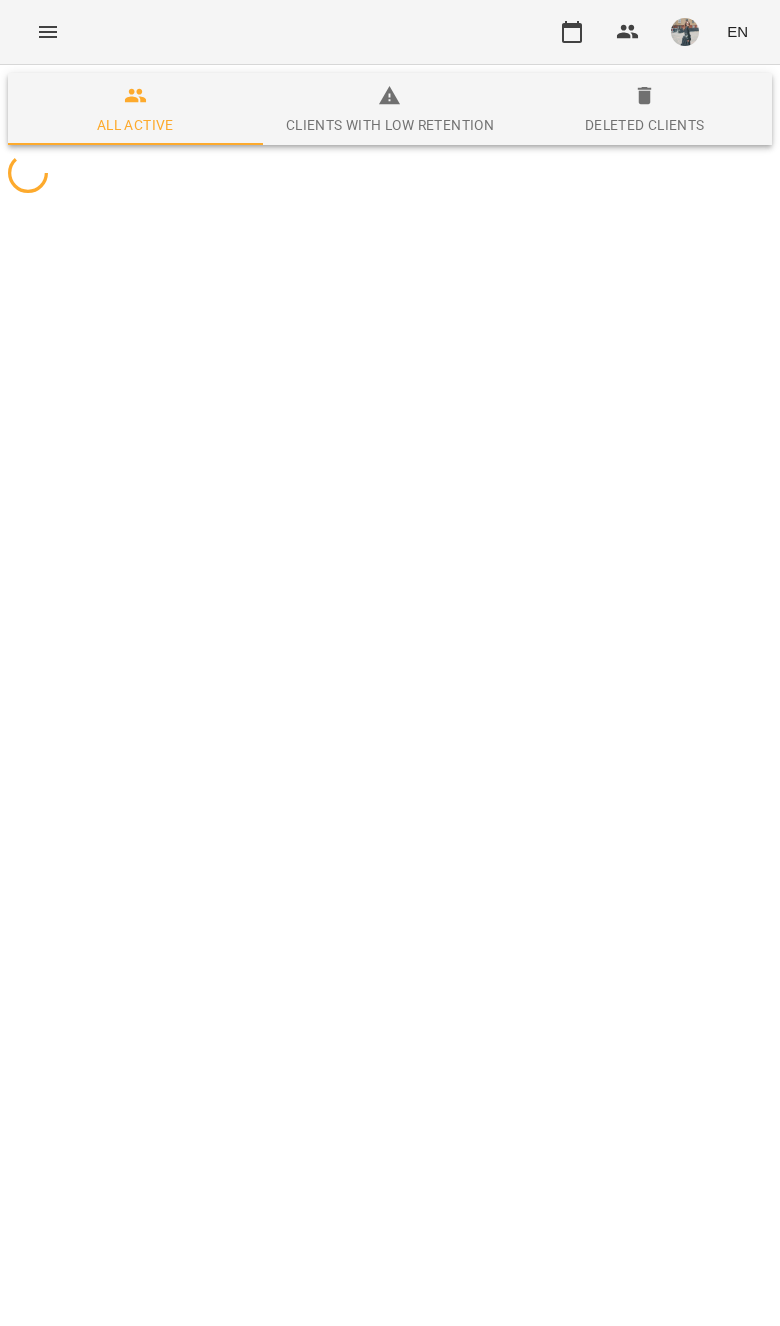 scroll, scrollTop: 0, scrollLeft: 0, axis: both 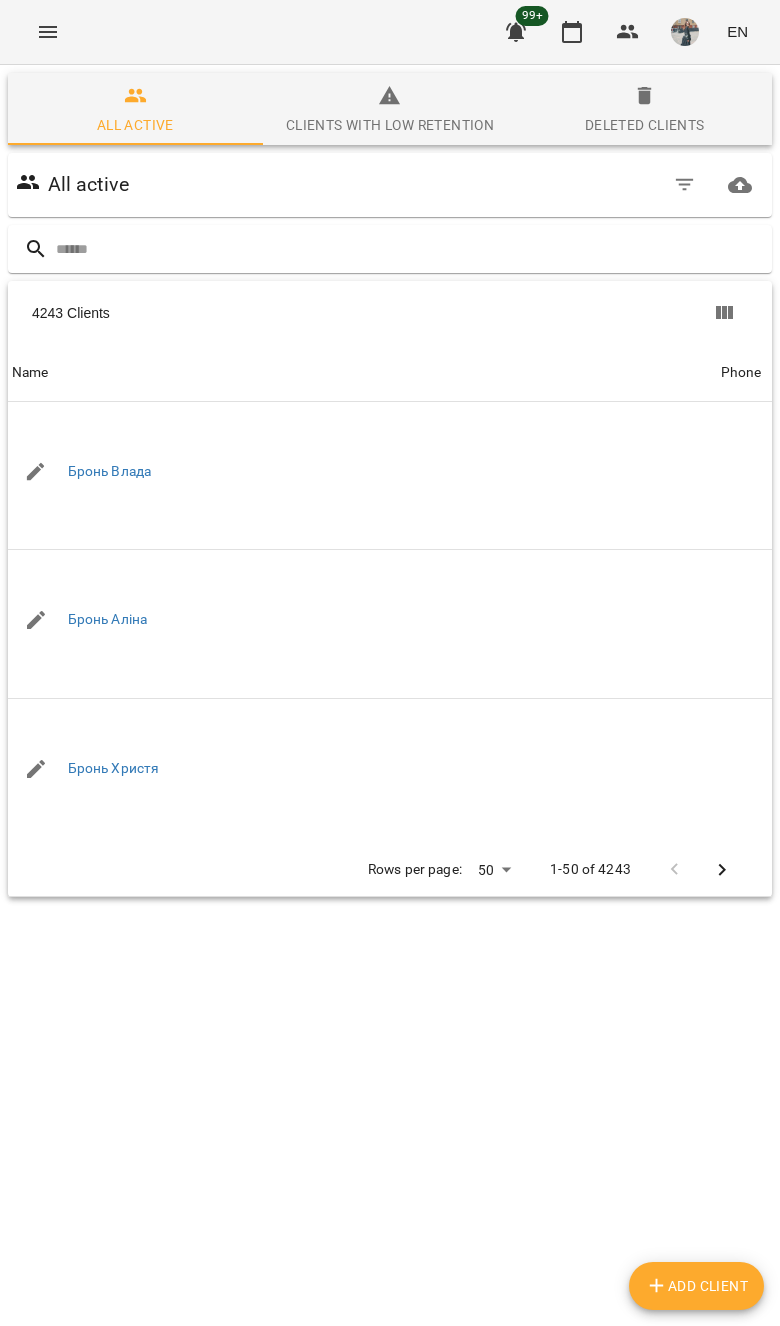 click at bounding box center [410, 249] 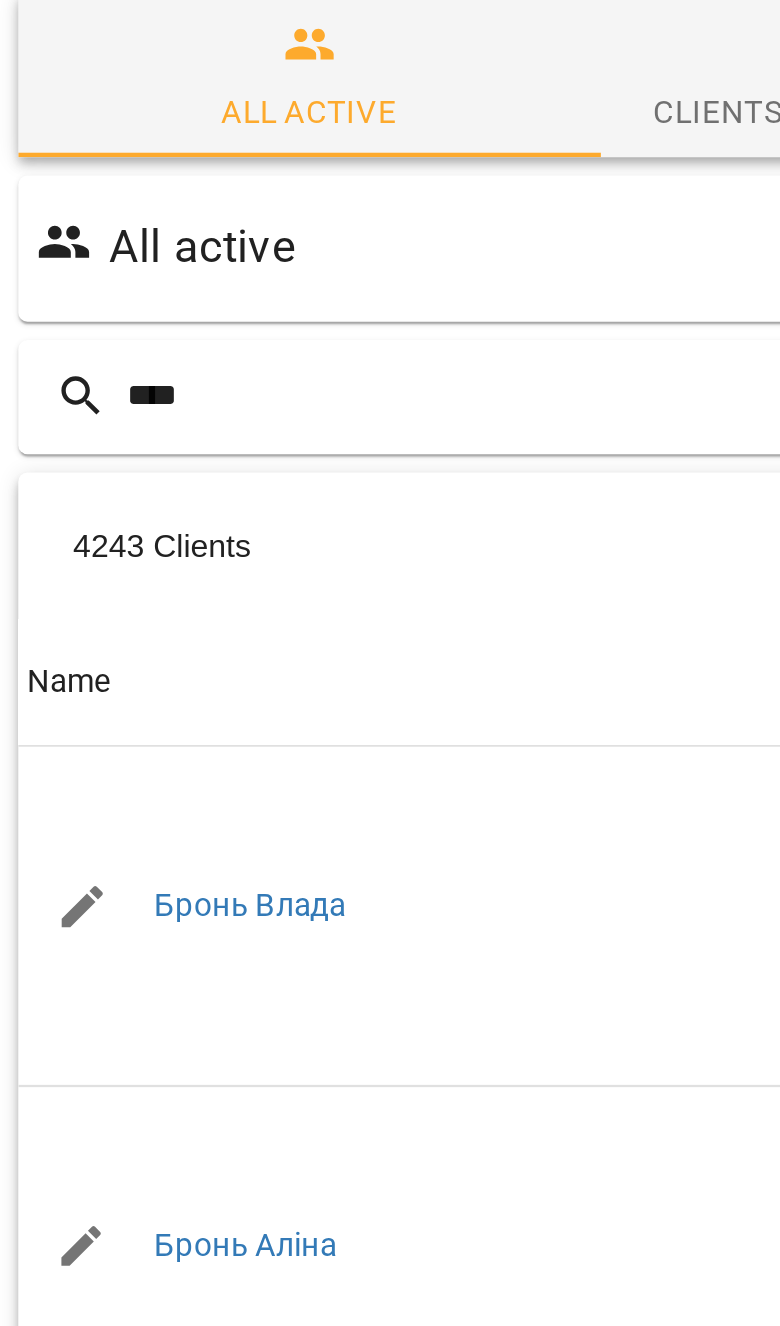 type on "****" 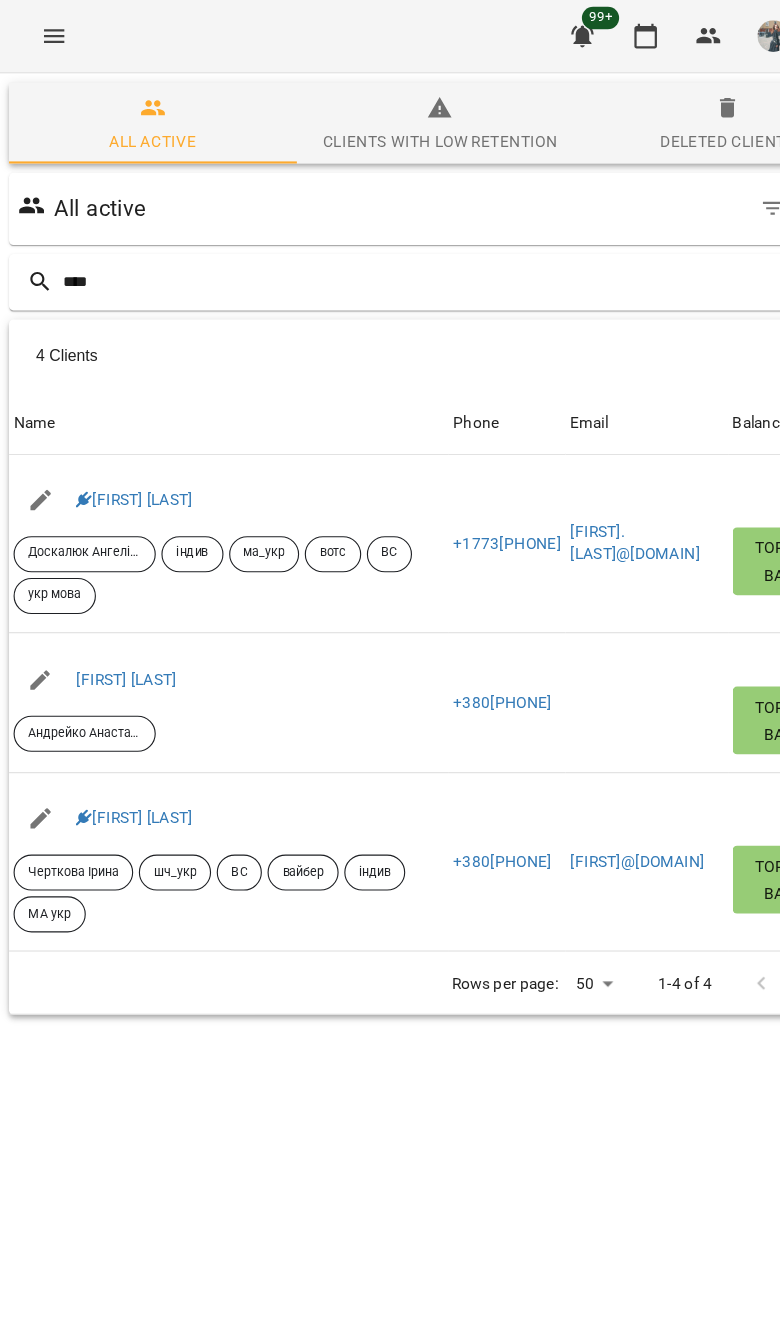 scroll, scrollTop: 0, scrollLeft: 0, axis: both 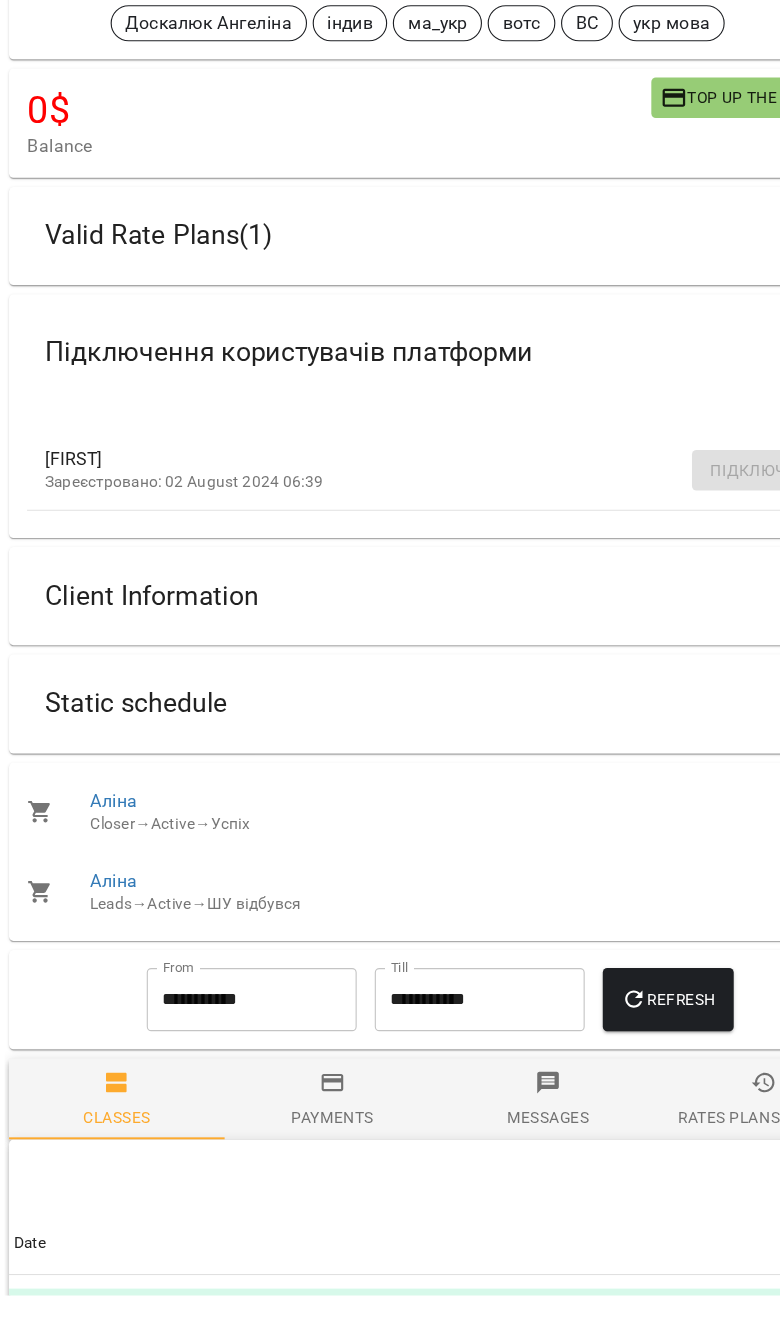click on "Static schedule" at bounding box center (372, 774) 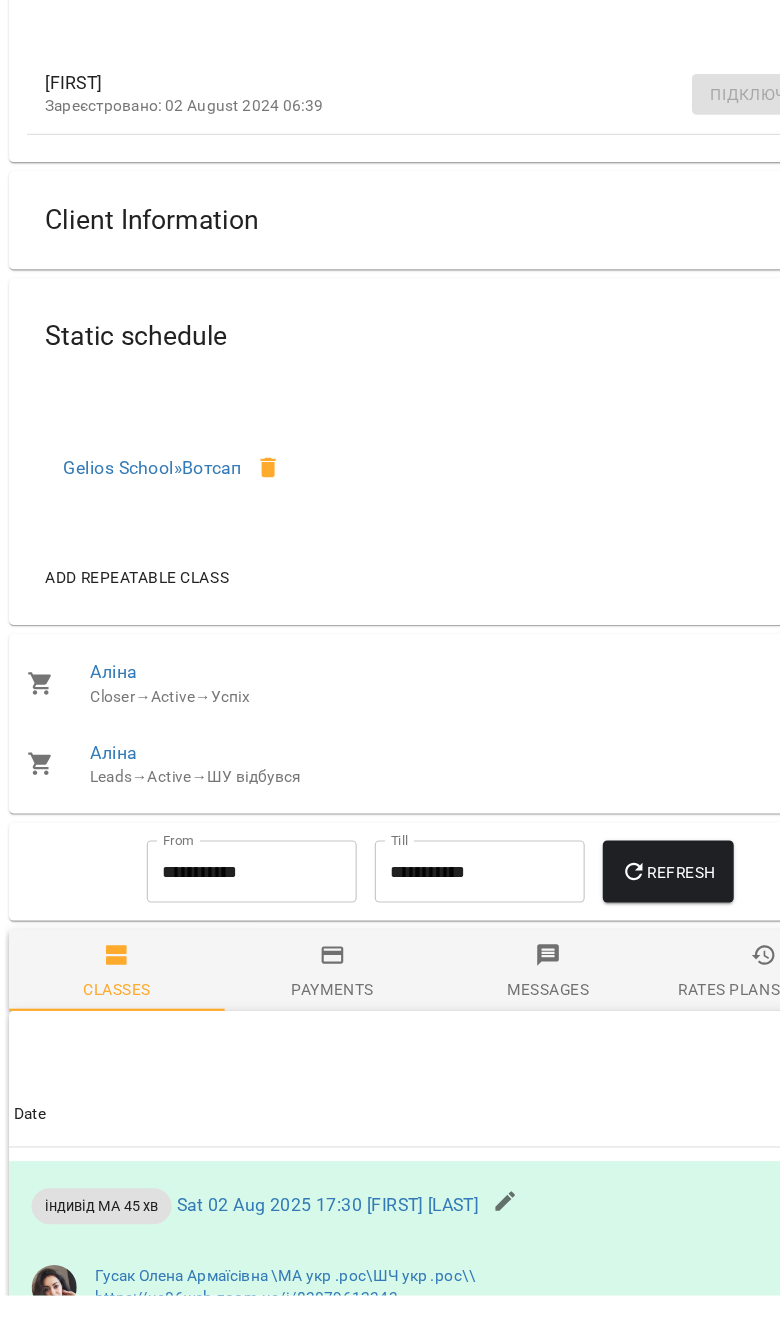 scroll, scrollTop: 367, scrollLeft: 0, axis: vertical 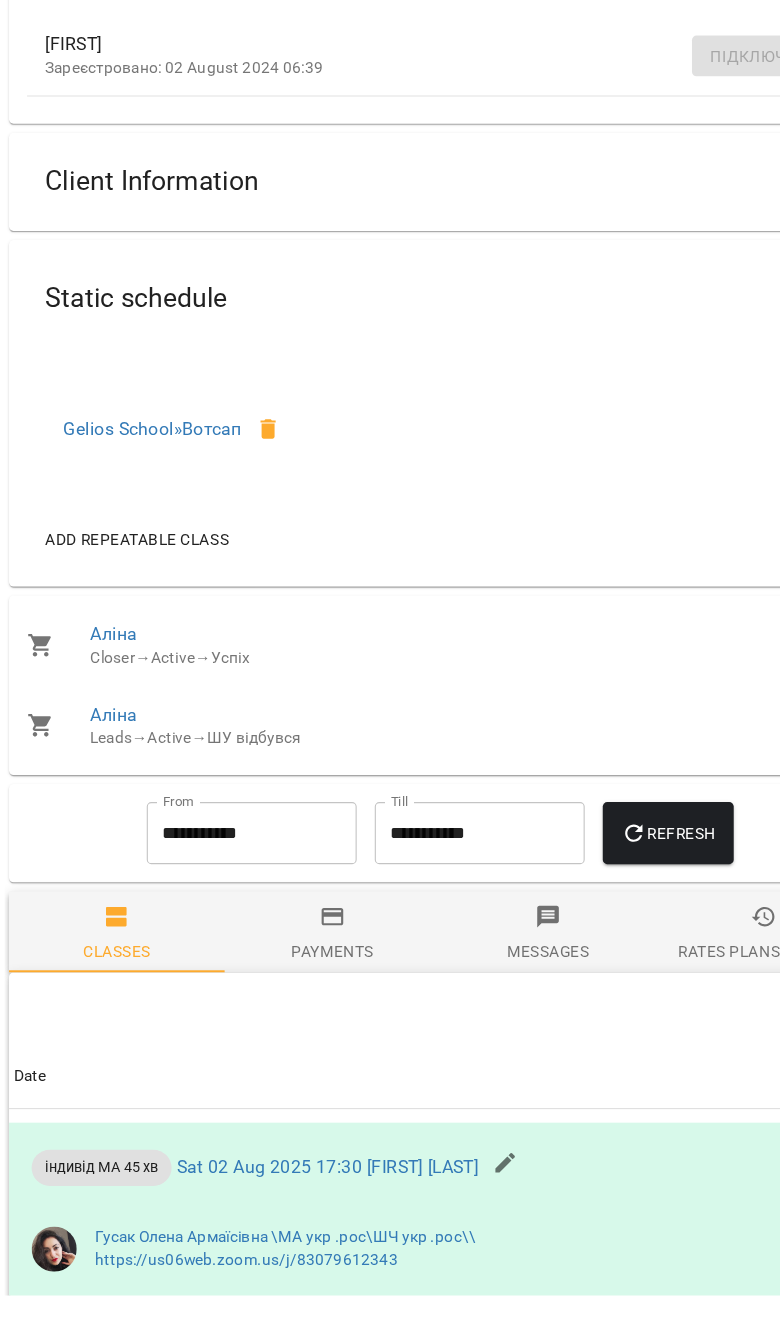 click on "Add repeatable class" at bounding box center (121, 629) 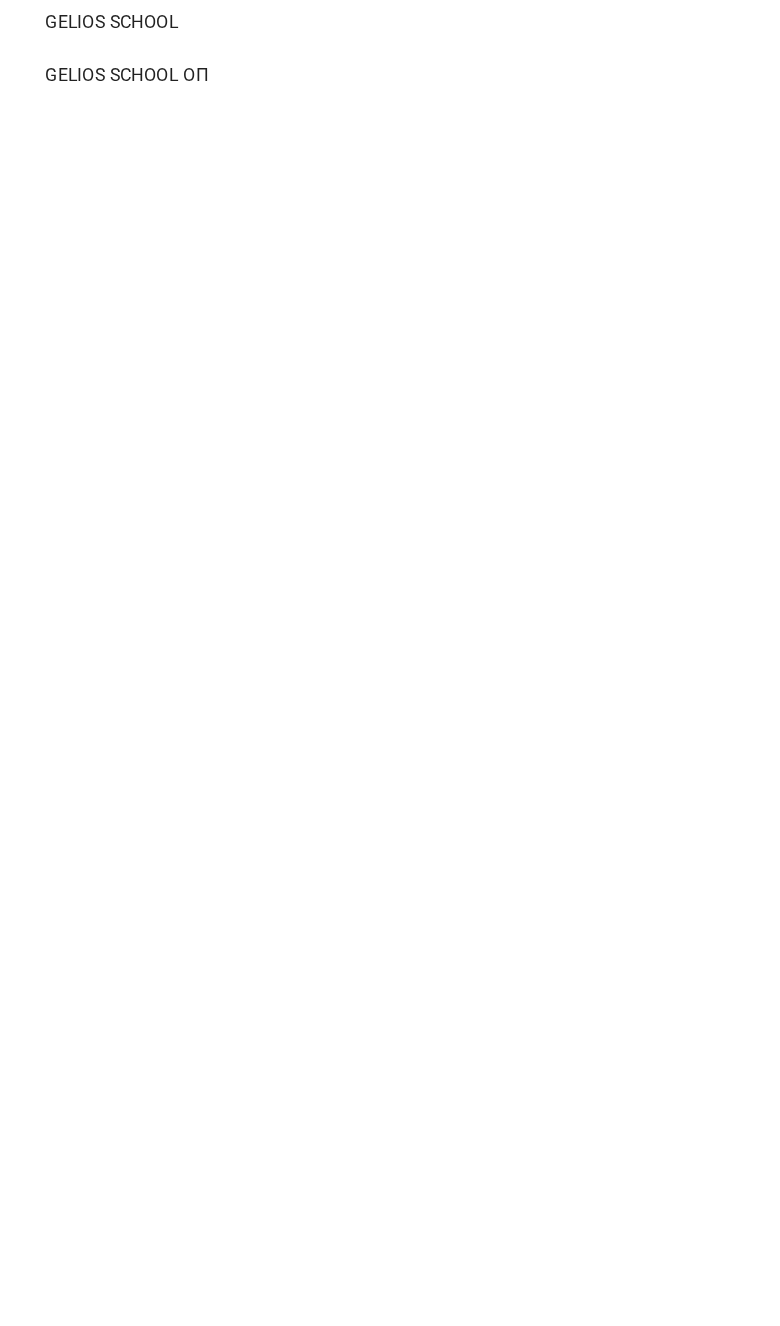 scroll, scrollTop: 0, scrollLeft: 0, axis: both 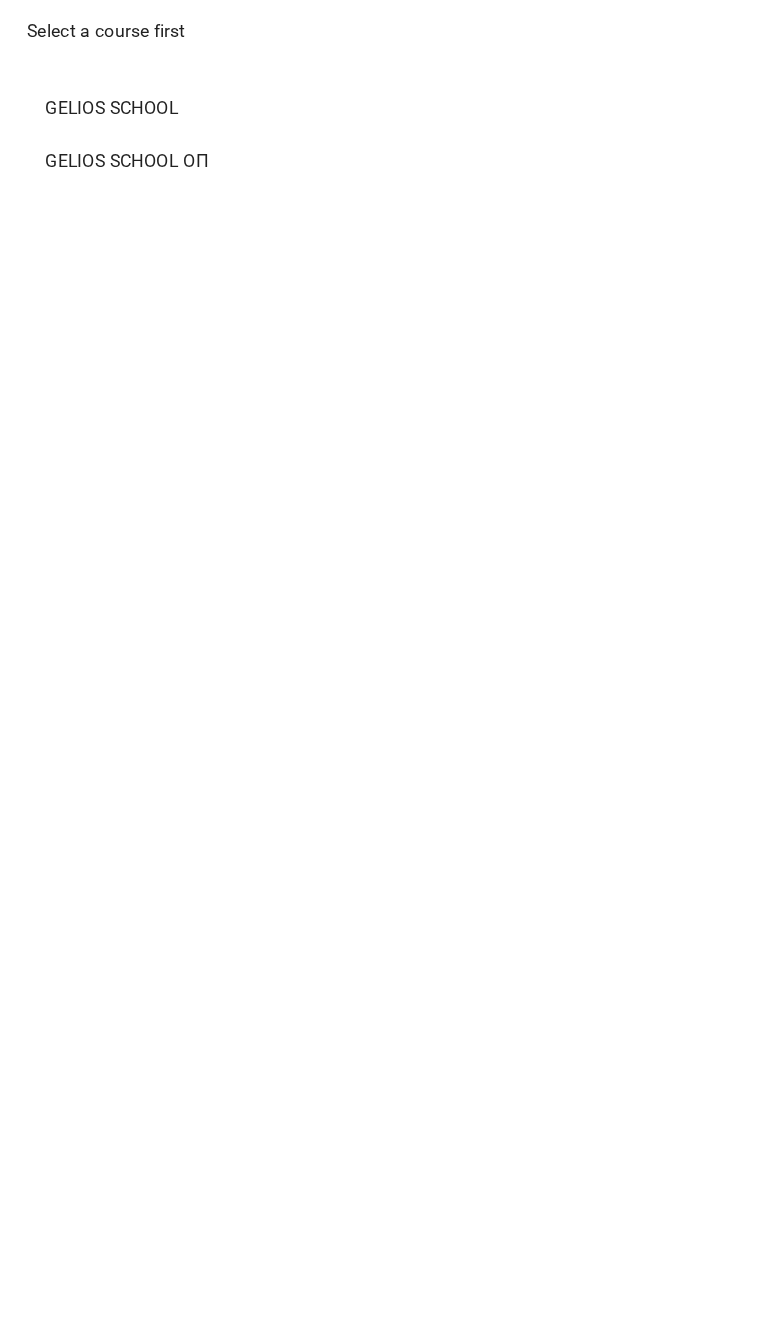 click on "Gelios School" at bounding box center (390, 96) 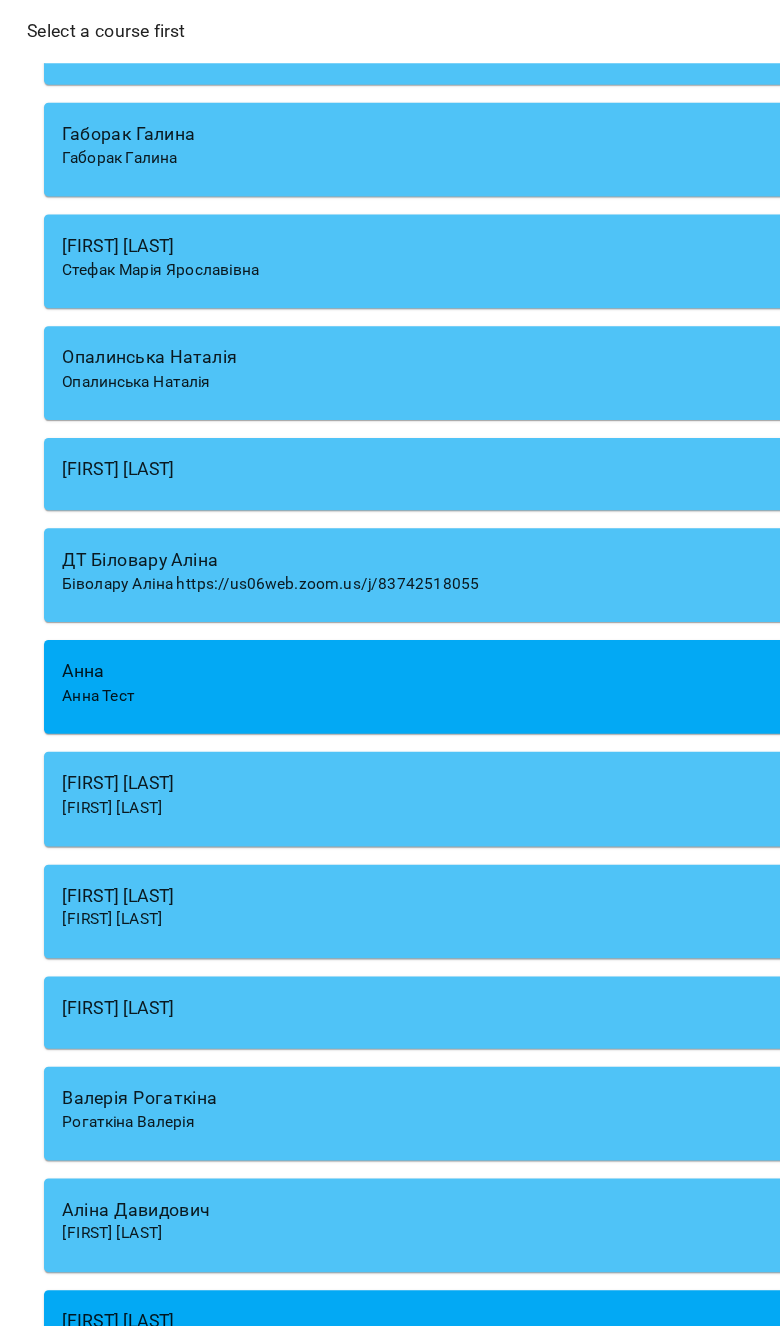 scroll, scrollTop: 12336, scrollLeft: 0, axis: vertical 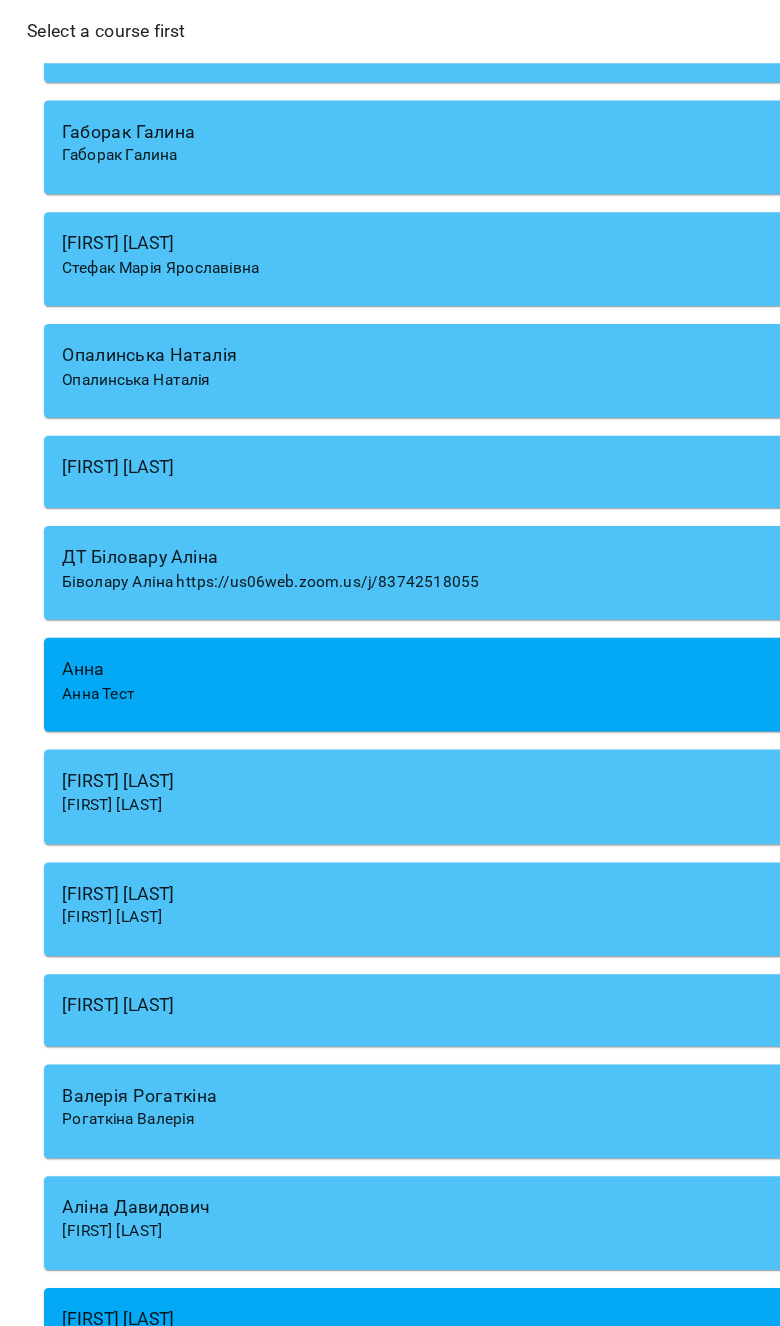 click on "[FIRST] [LAST]" at bounding box center (399, 792) 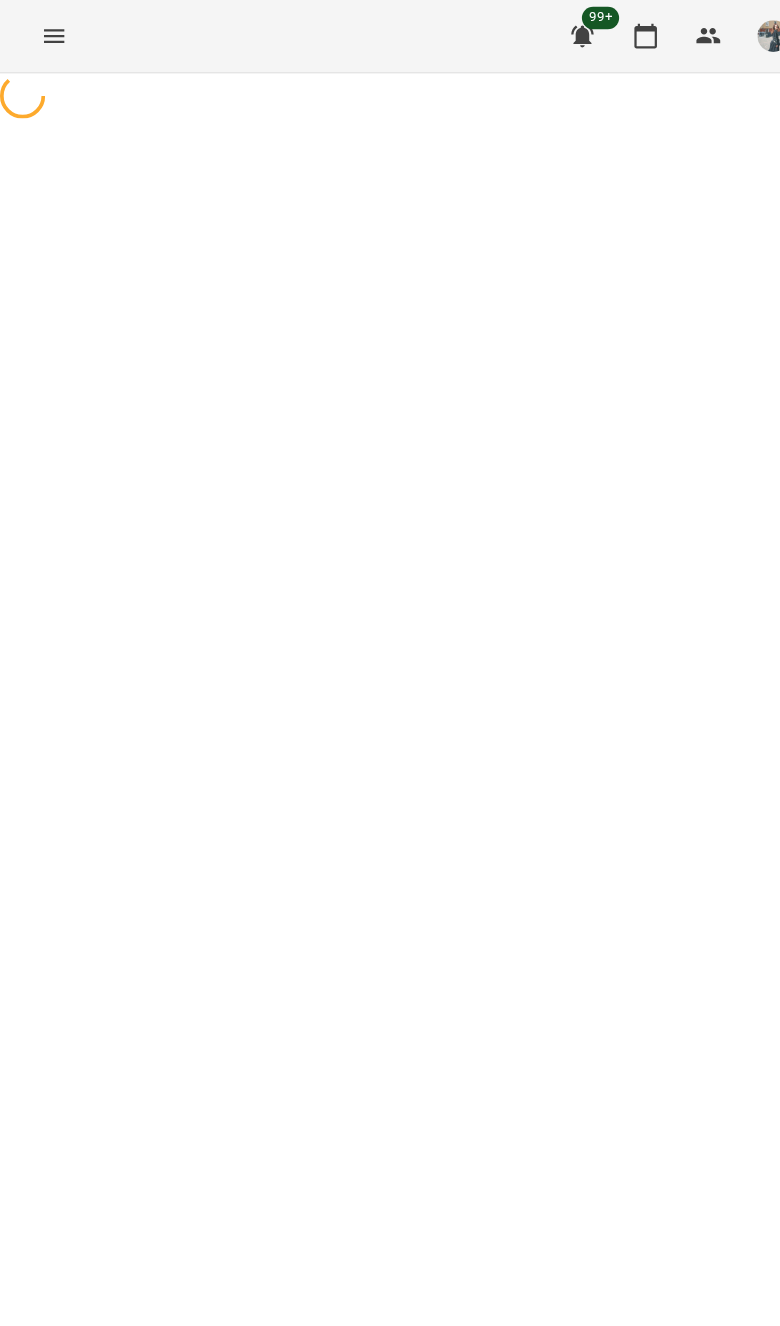 select on "**********" 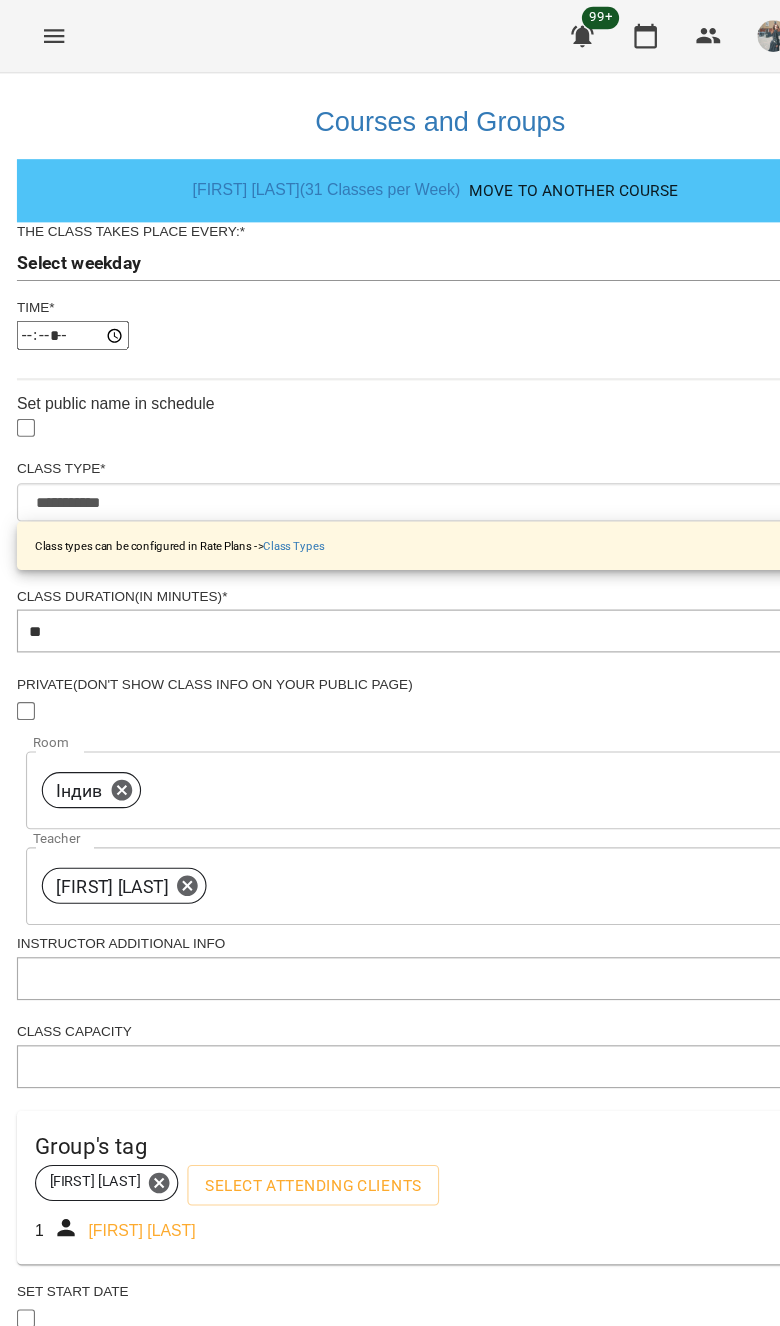click on "**********" at bounding box center [390, 650] 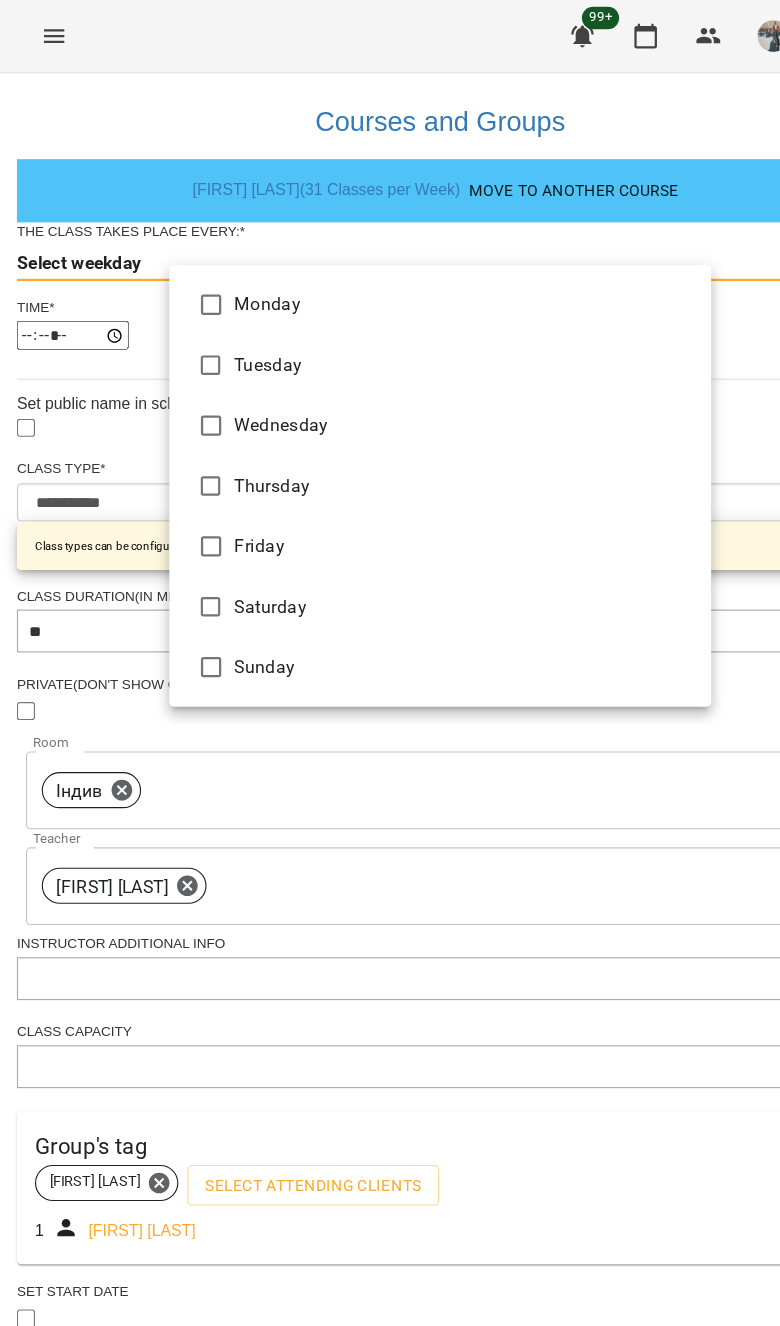 click on "Wednesday" at bounding box center (390, 377) 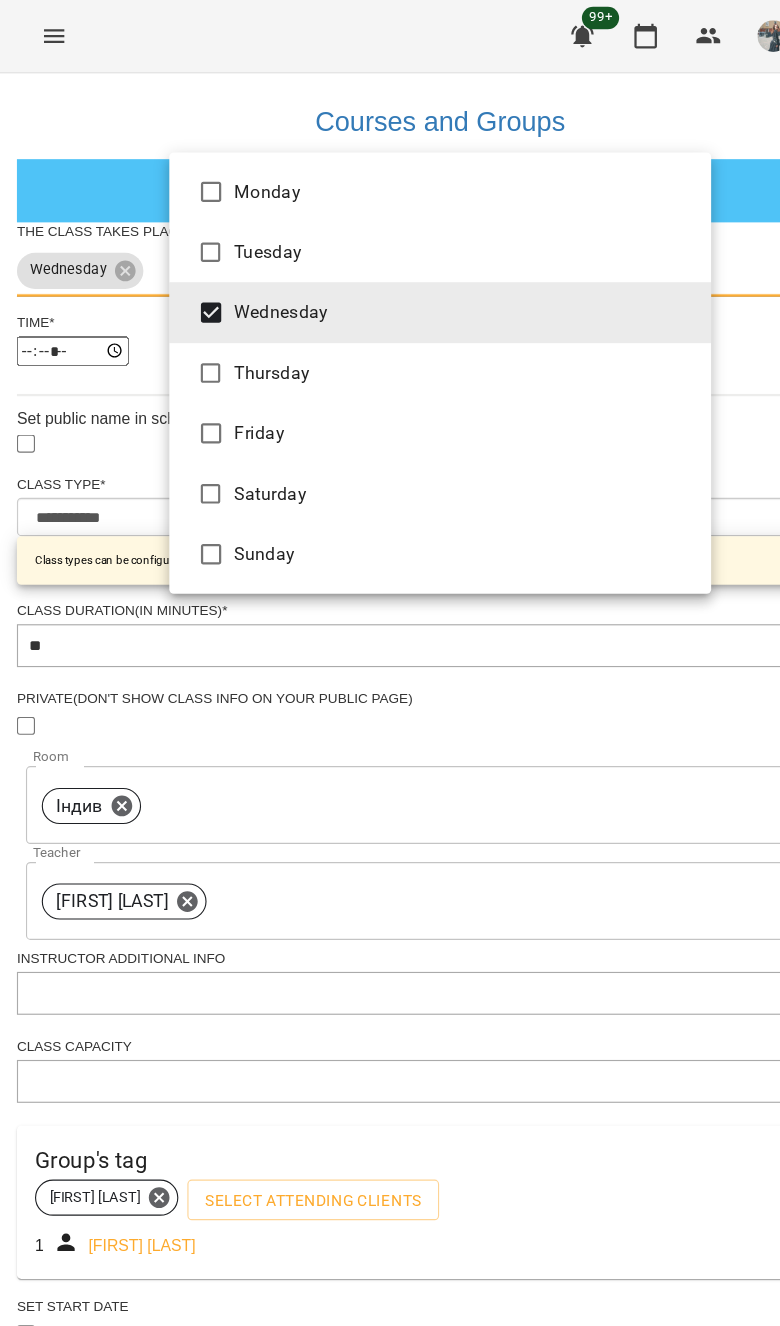 click on "Saturday" at bounding box center [390, 438] 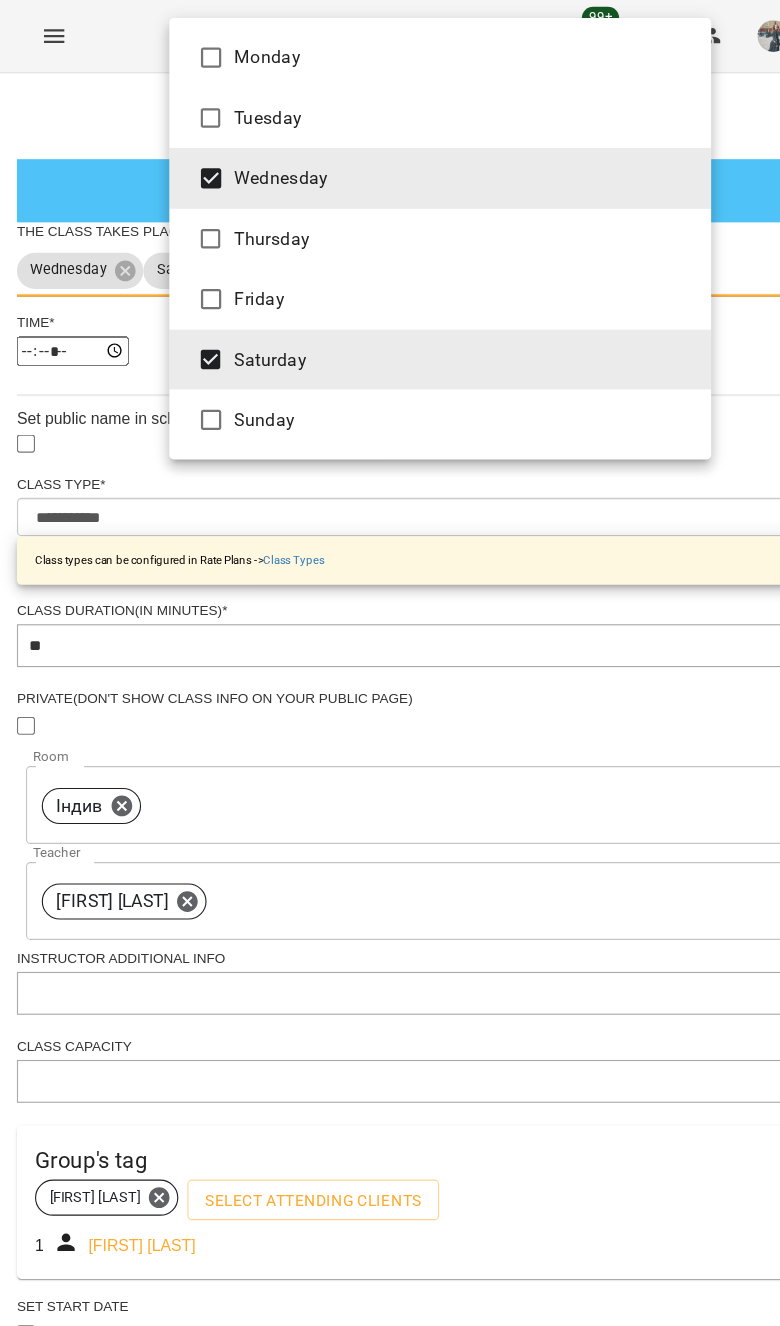 type on "***" 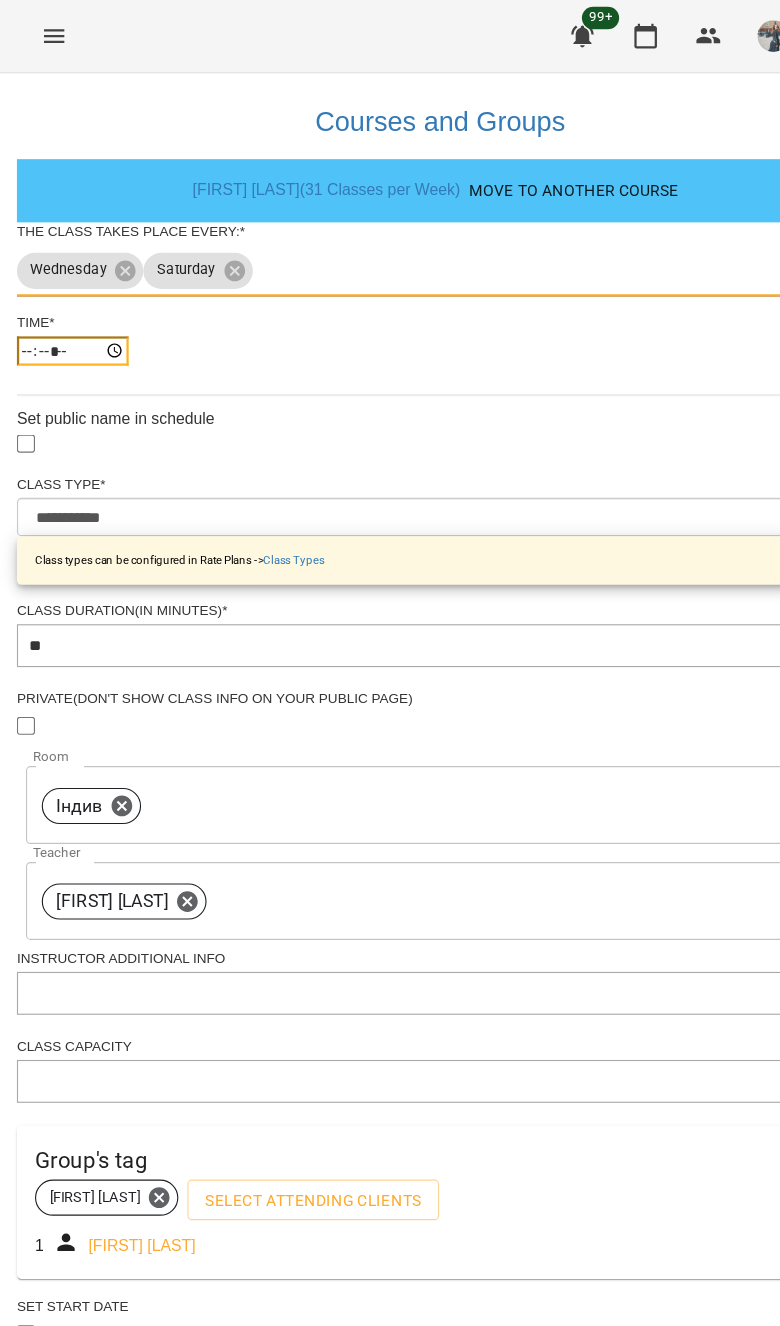 click on "*****" at bounding box center [64, 311] 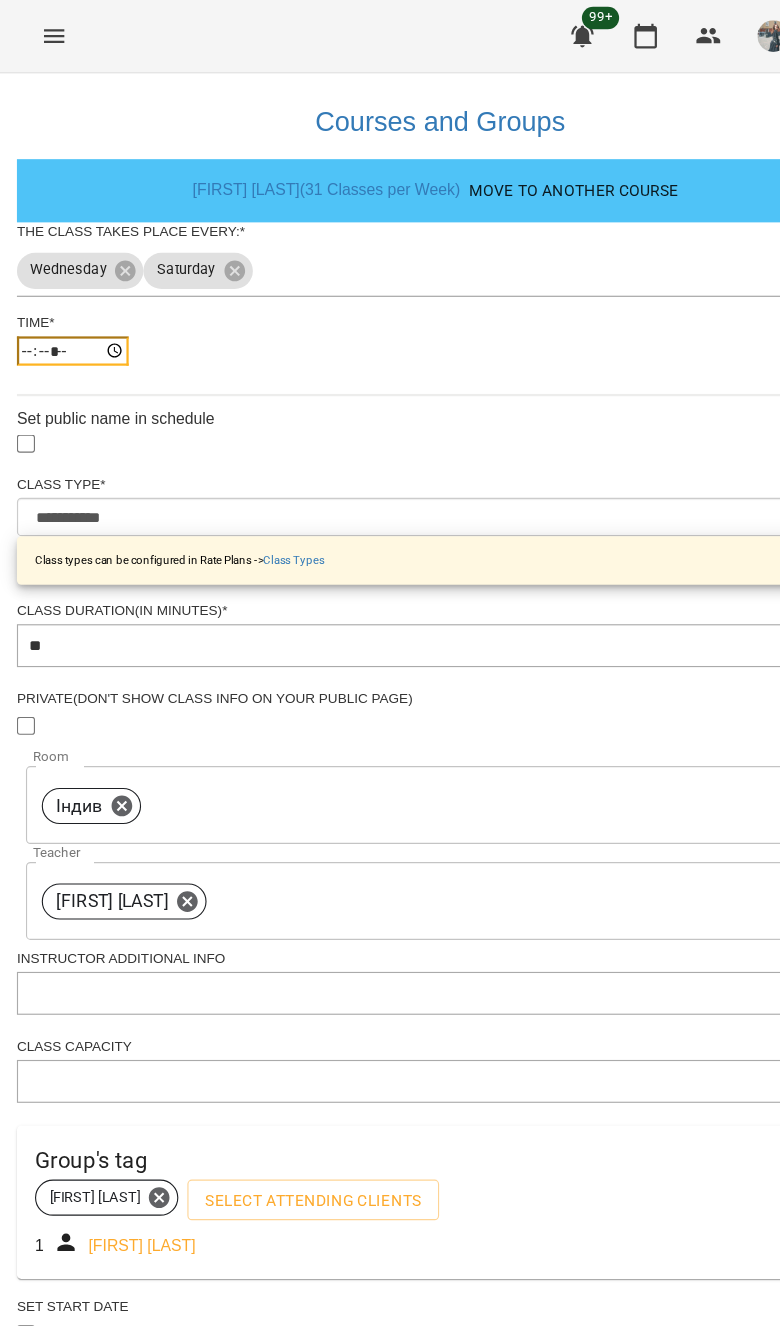 type on "*****" 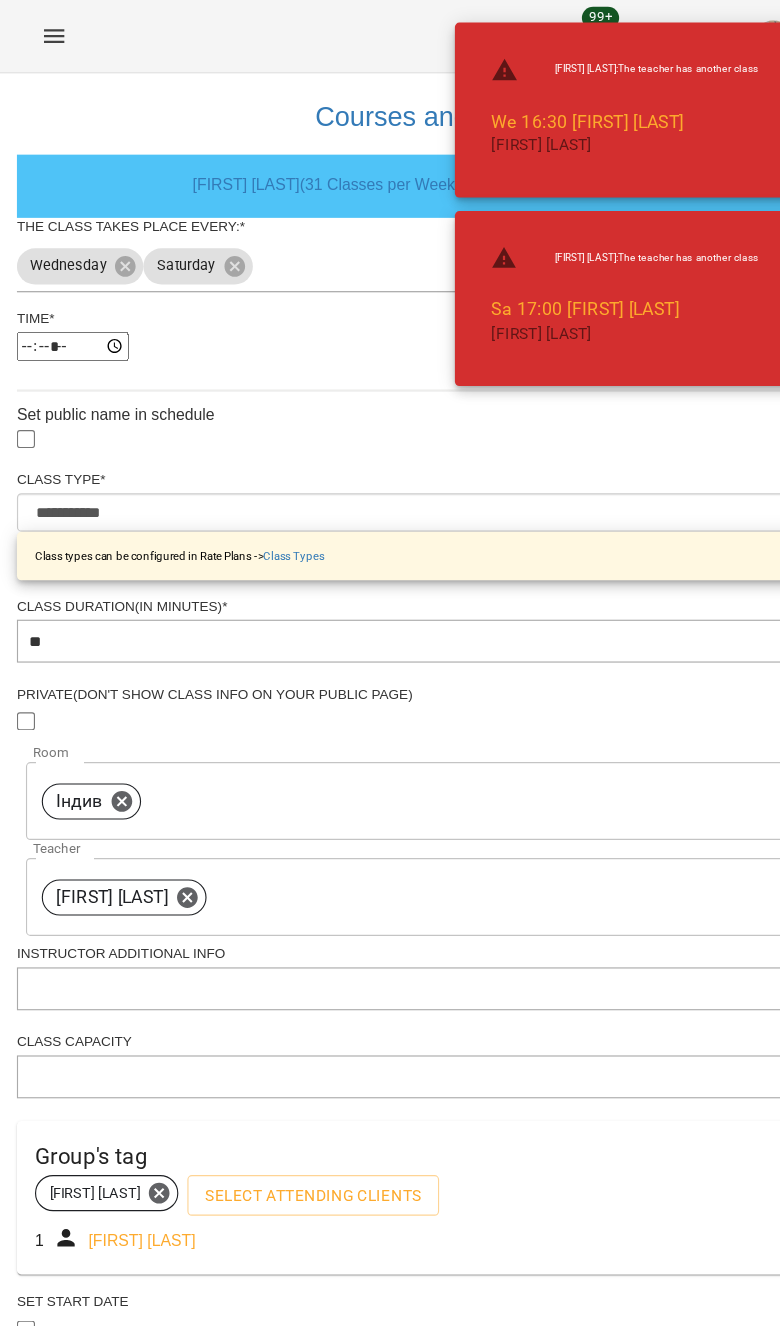 scroll, scrollTop: 71, scrollLeft: 0, axis: vertical 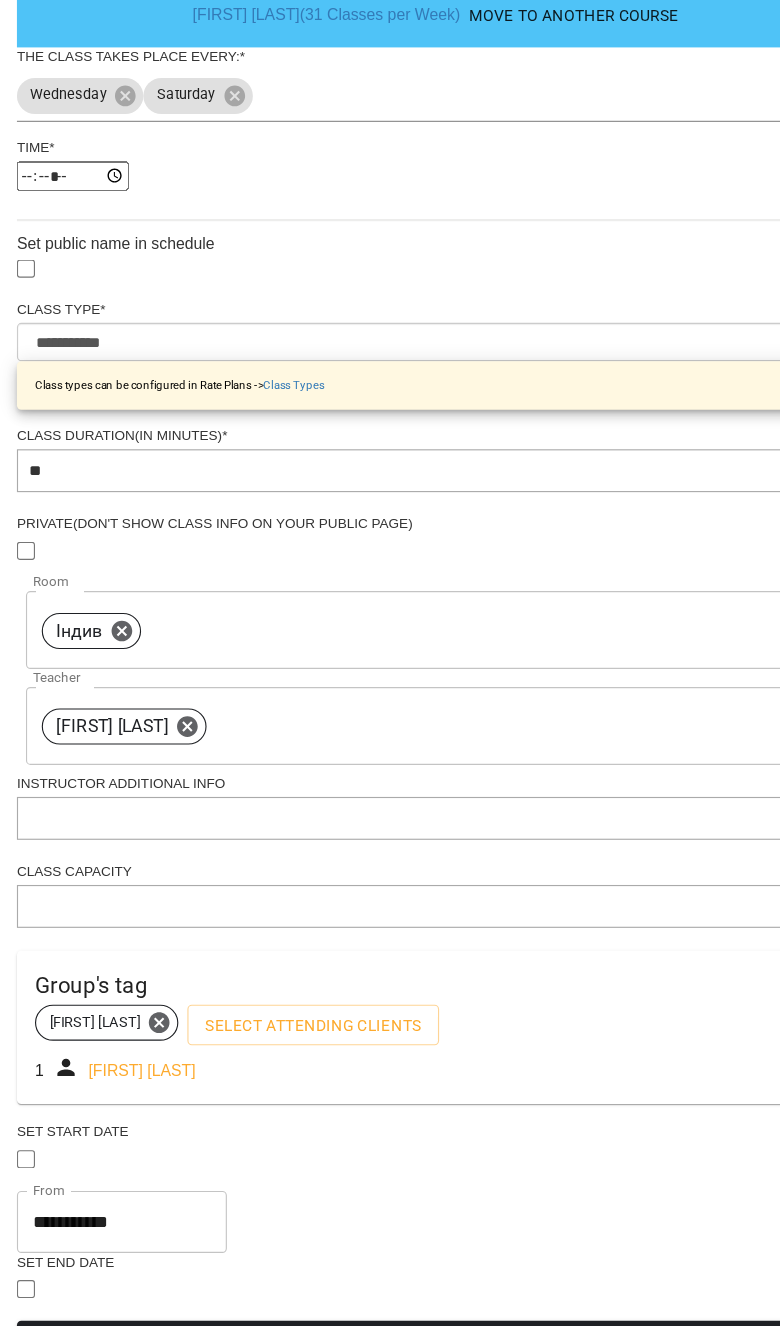 click on "**********" at bounding box center (390, 781) 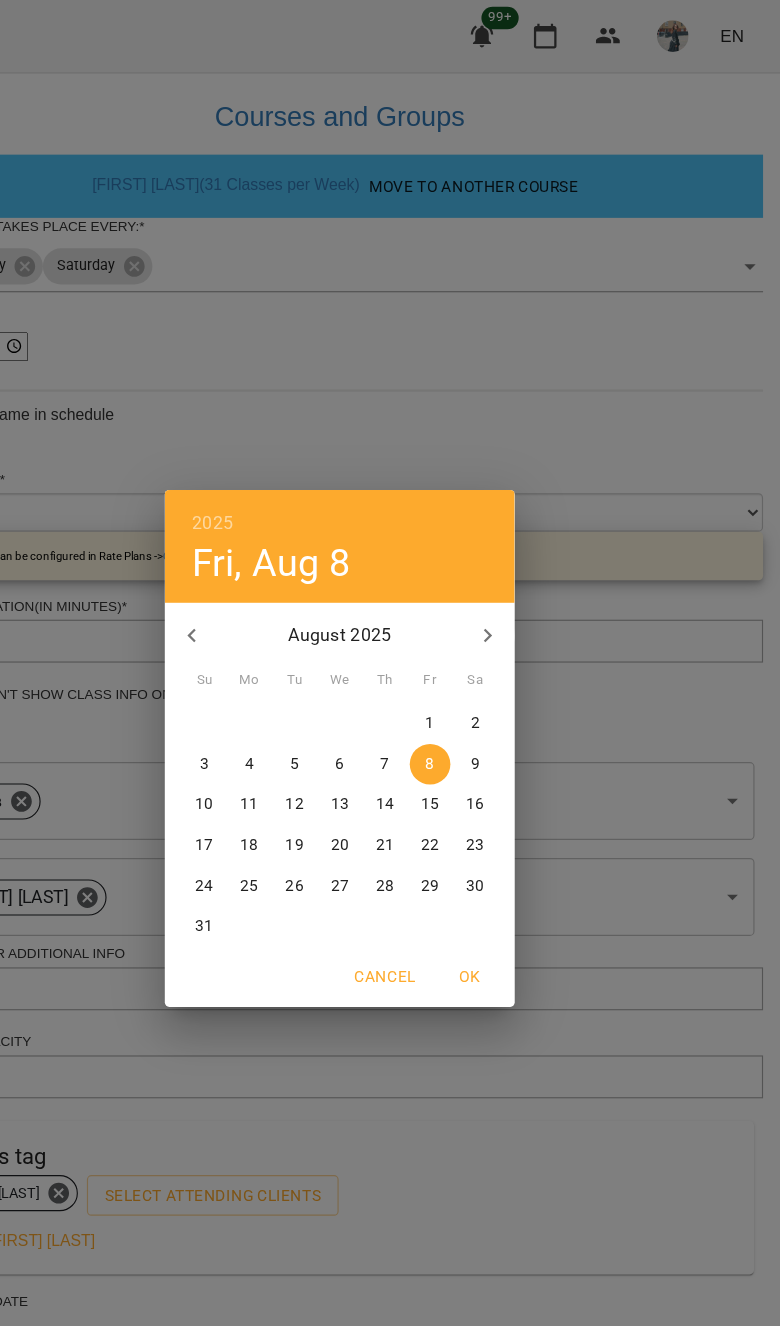 click on "19" at bounding box center (350, 749) 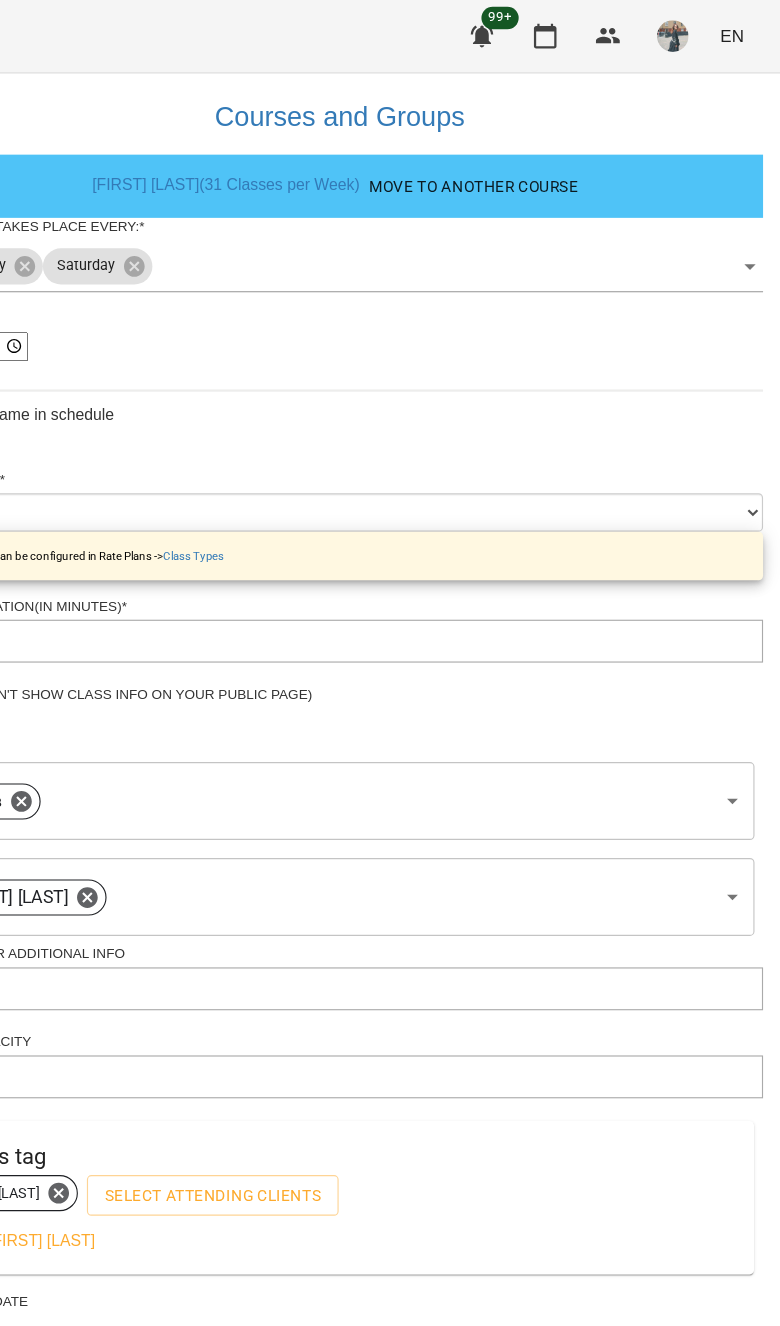 scroll, scrollTop: 127, scrollLeft: 0, axis: vertical 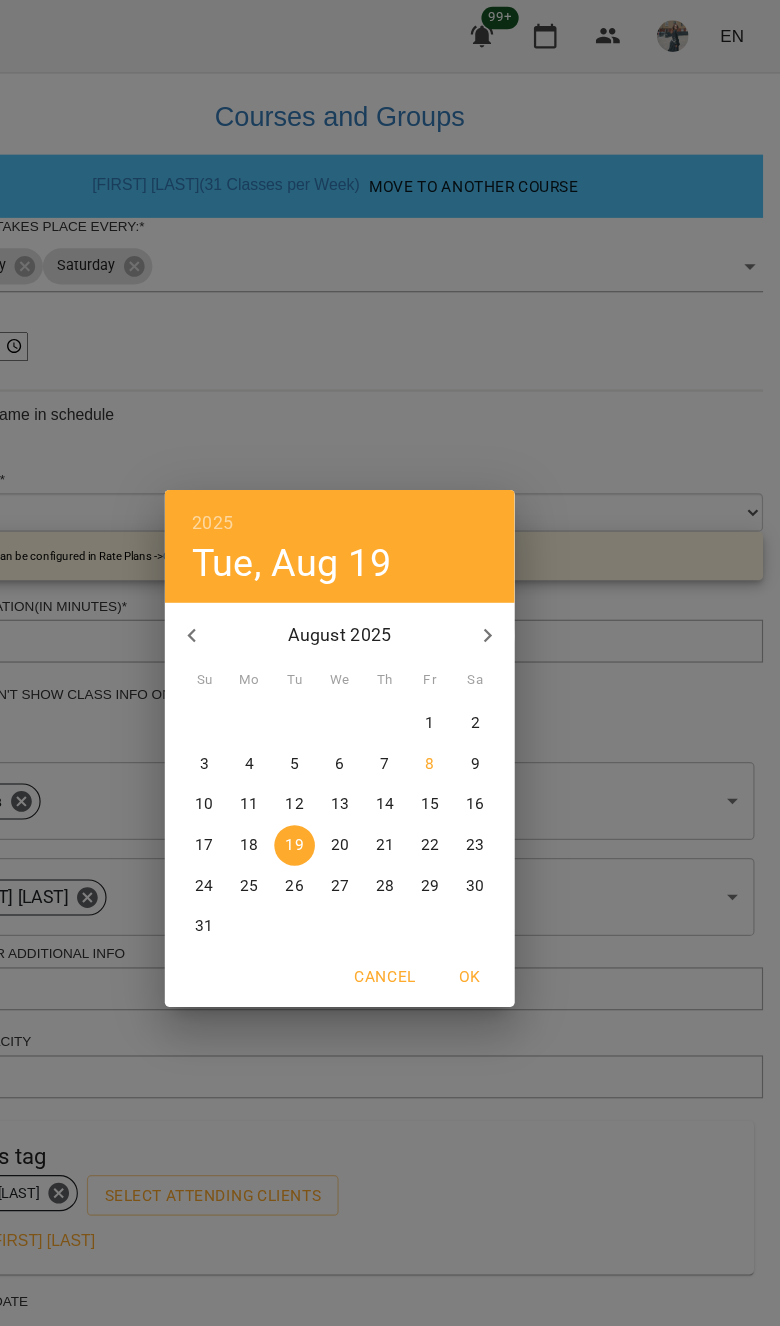 click on "12" at bounding box center [350, 713] 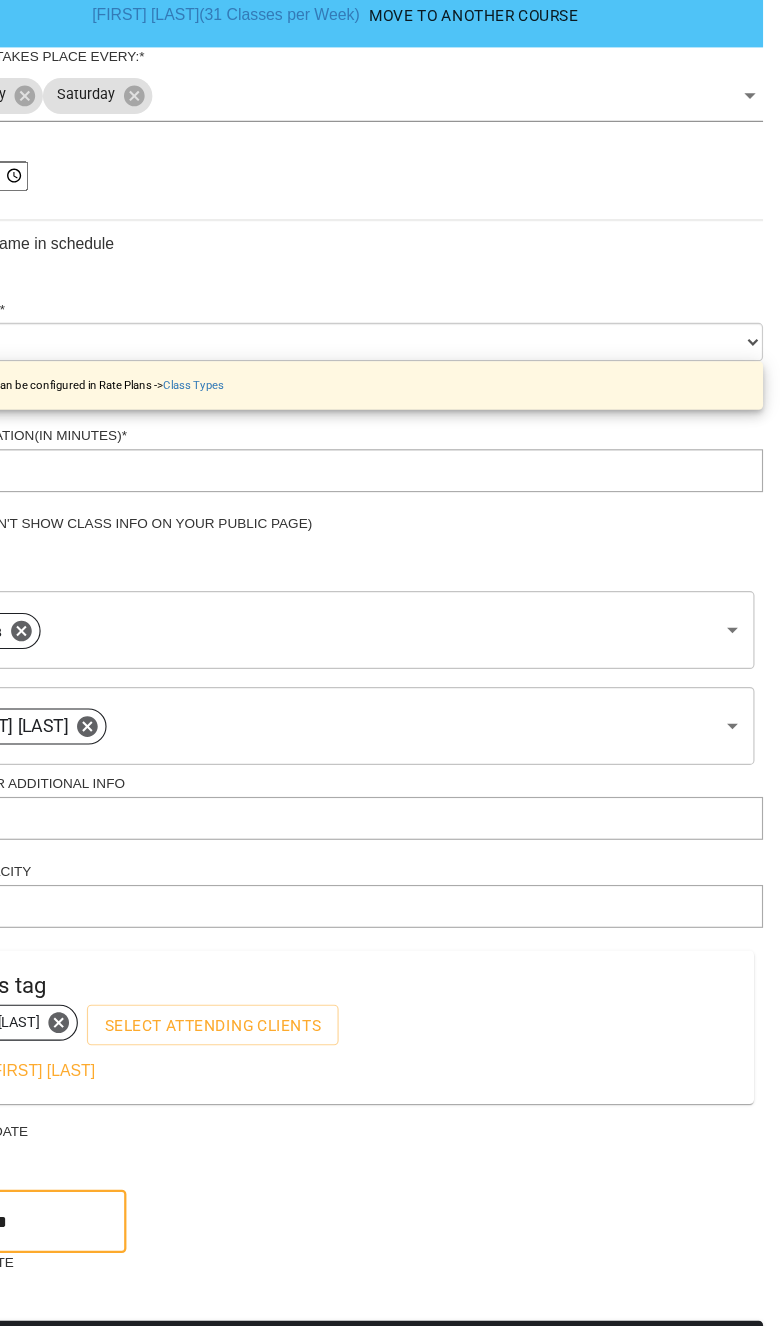 click on "Update Class's Schedule" at bounding box center [390, 1339] 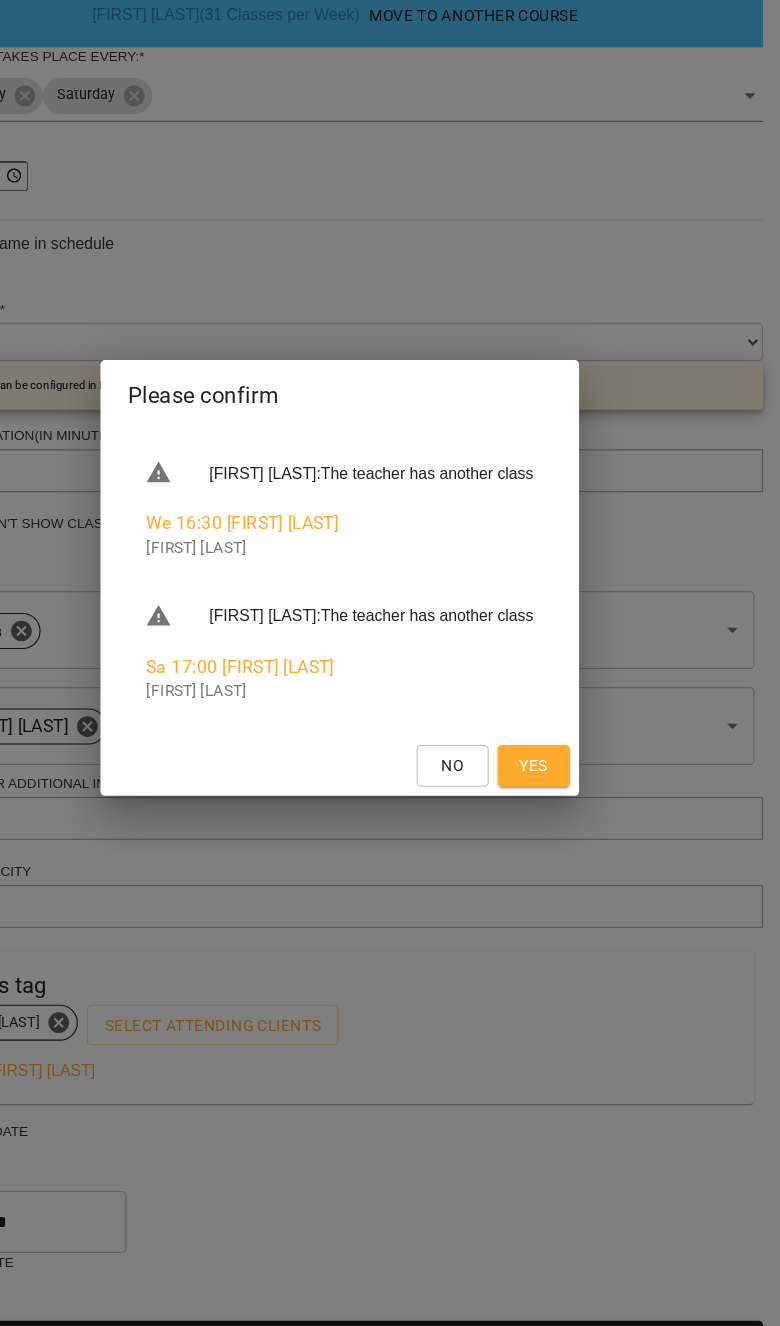click on "Yes" at bounding box center (561, 829) 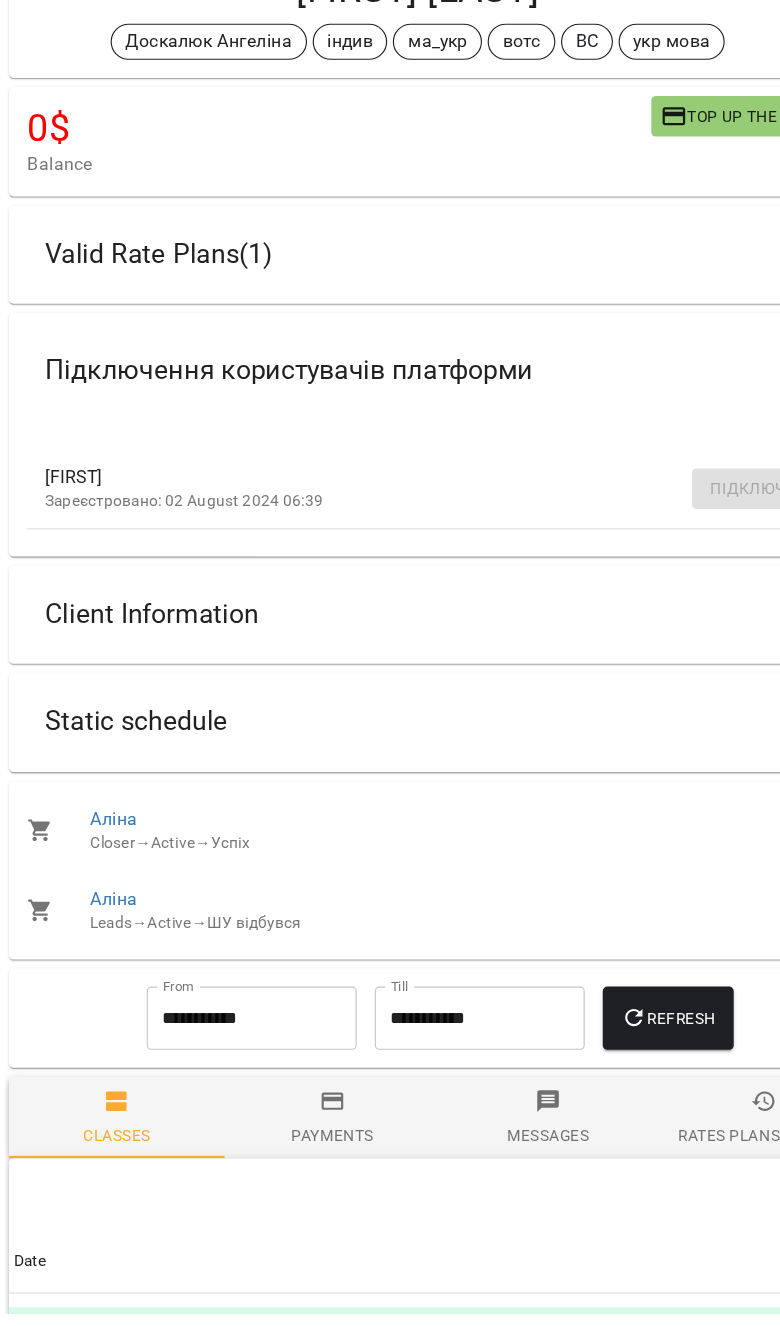 click on "Static schedule" at bounding box center [372, 790] 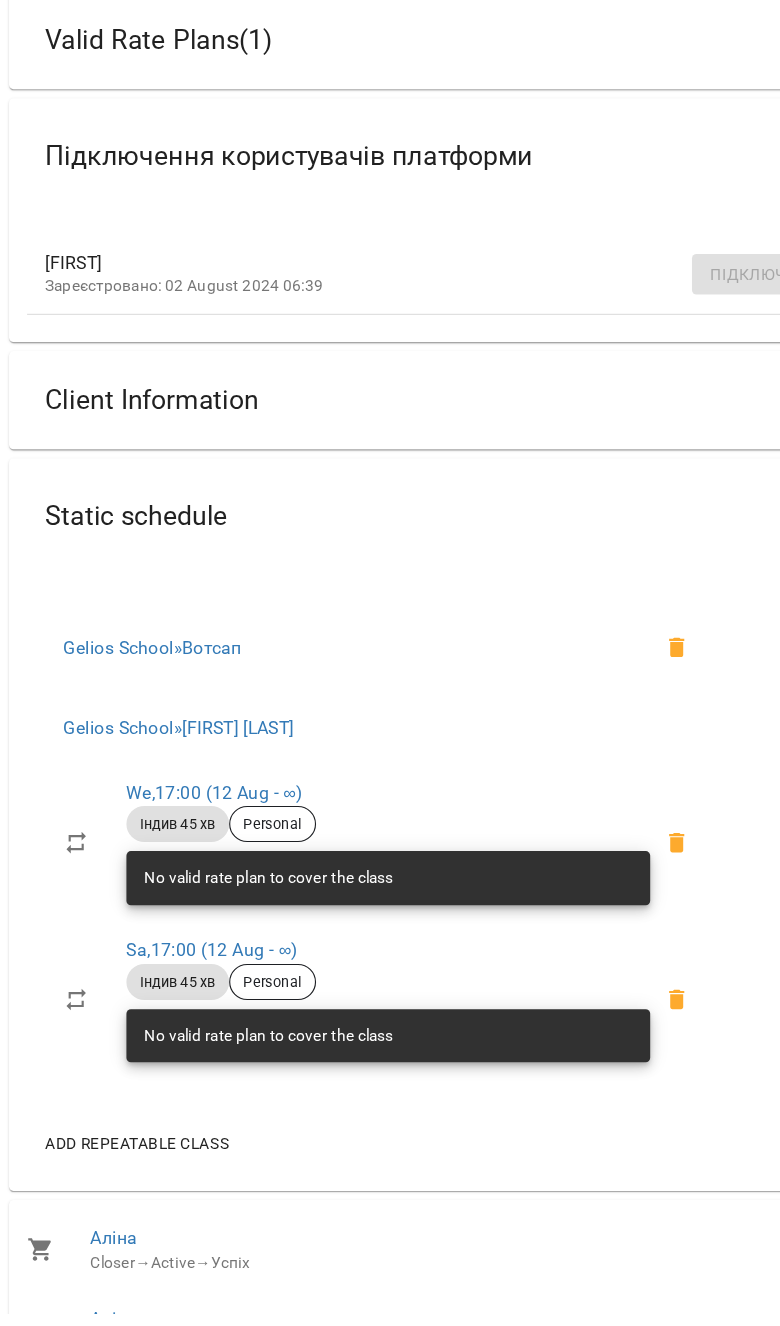 scroll, scrollTop: 205, scrollLeft: 0, axis: vertical 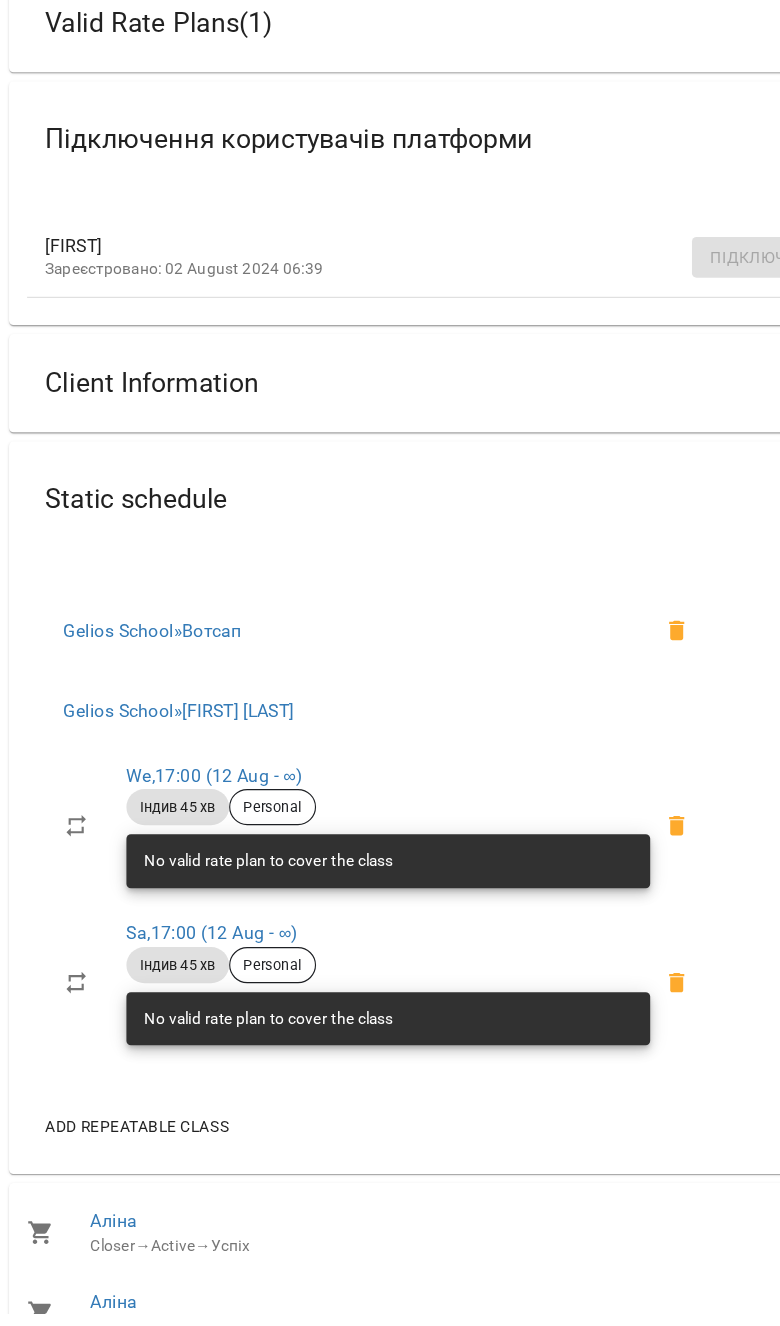 click on "We , 17:00 (12 Aug - ∞)" at bounding box center [189, 838] 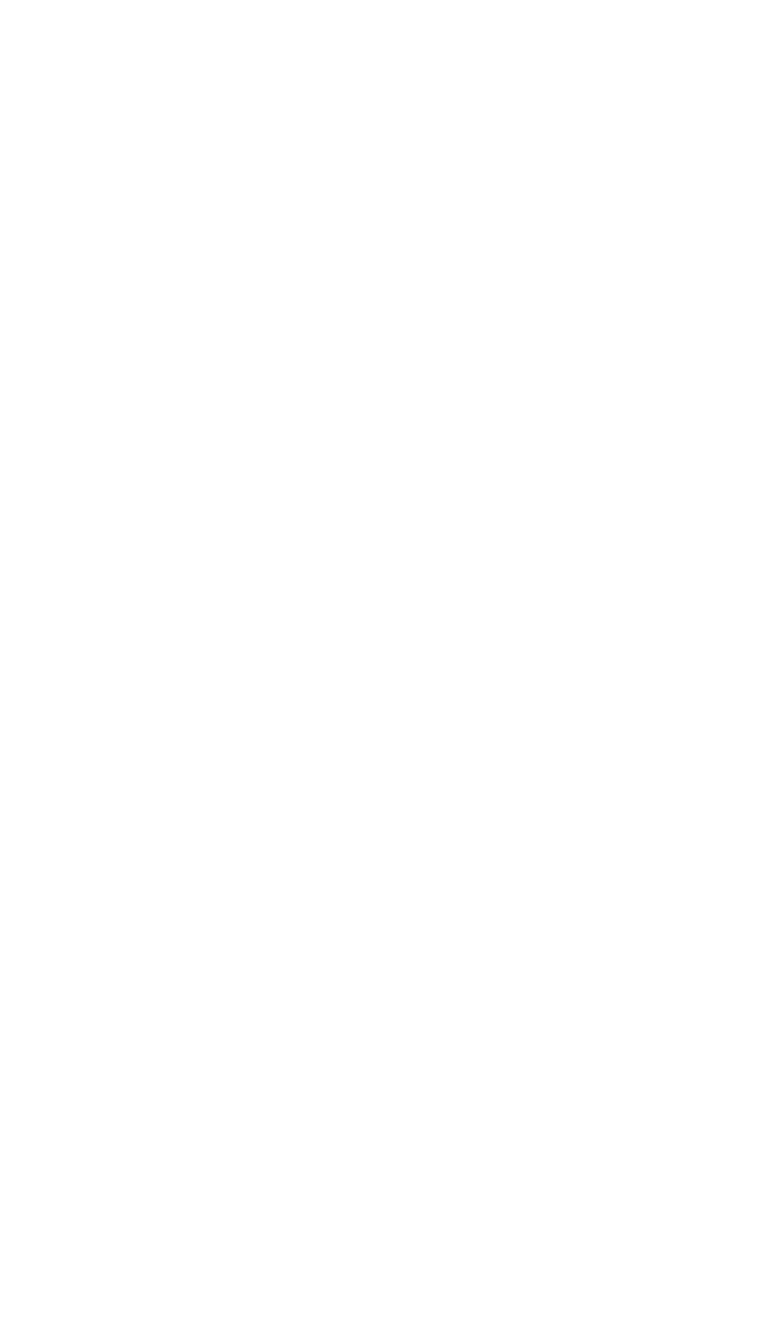 scroll, scrollTop: 0, scrollLeft: 0, axis: both 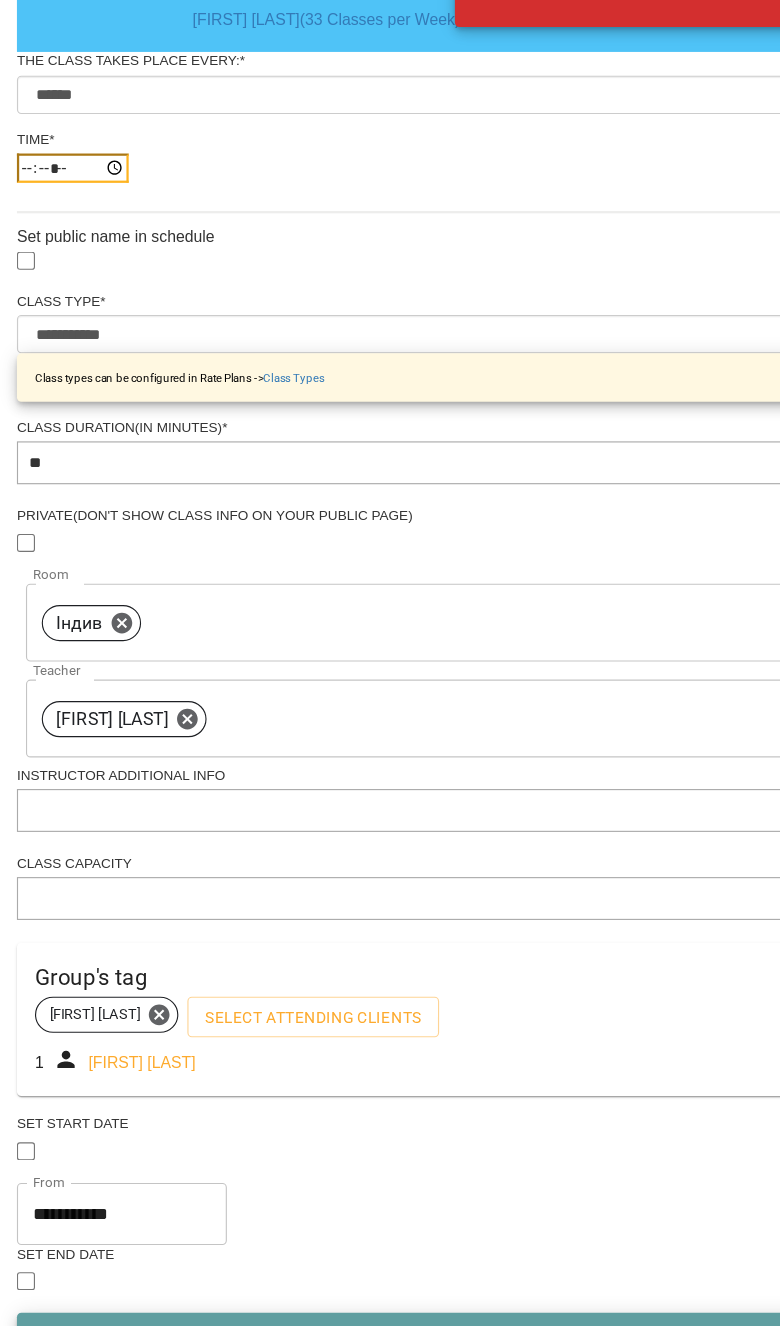 click on "*****" at bounding box center (64, 300) 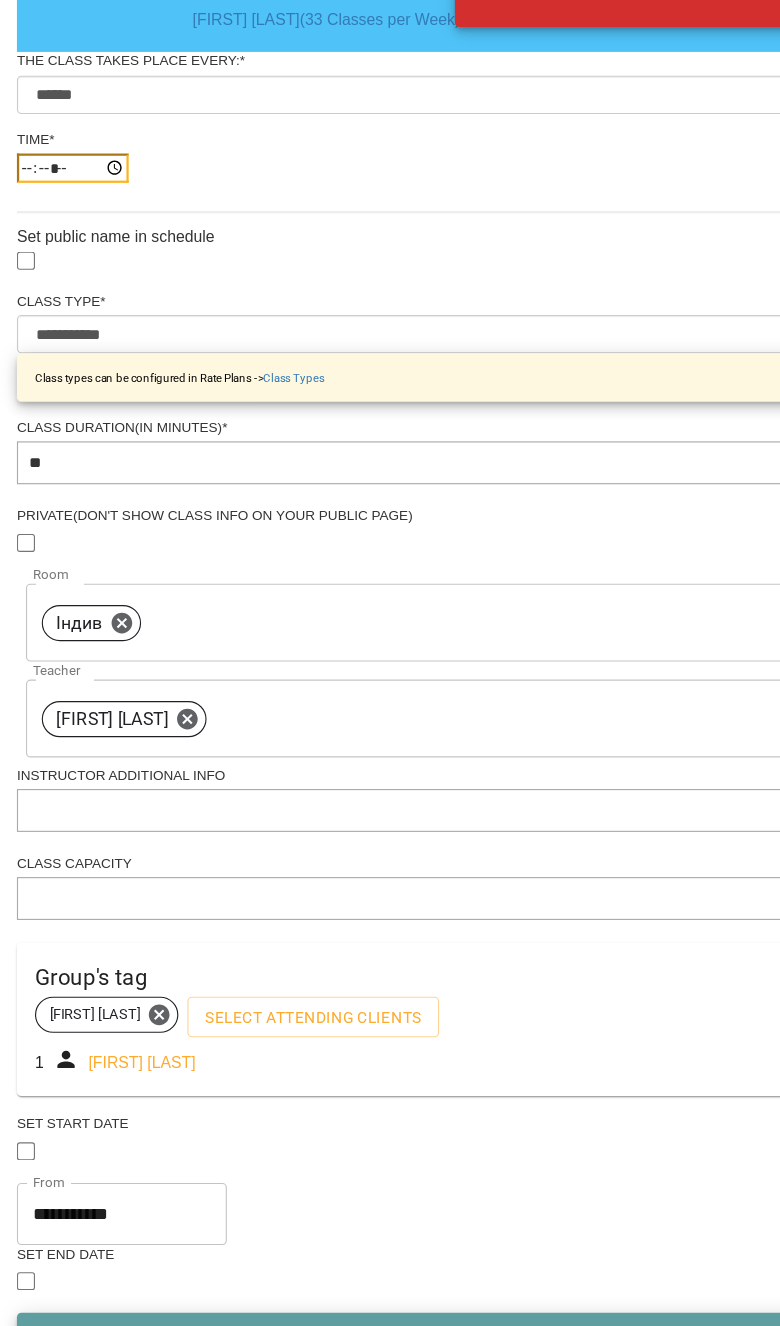 type on "*****" 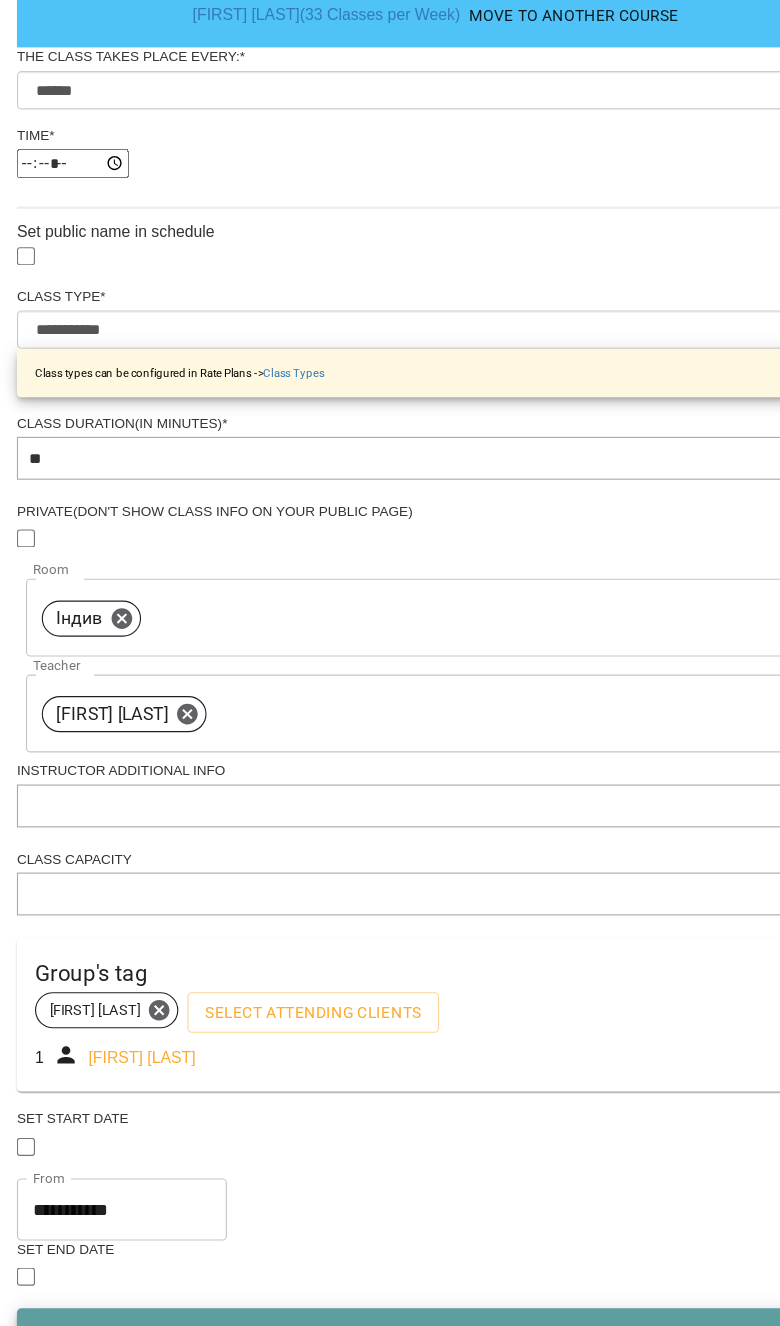 scroll, scrollTop: 241, scrollLeft: 0, axis: vertical 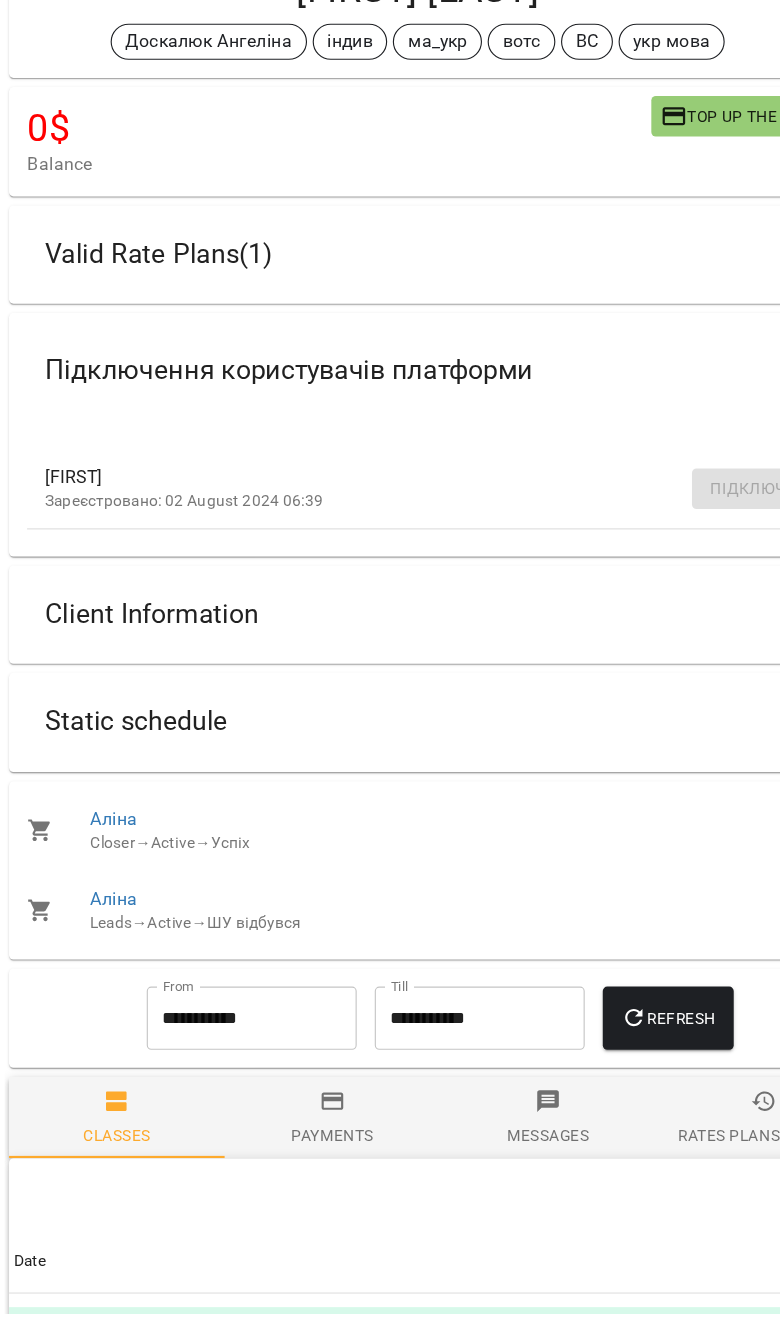 click on "Valid Rate Plans ( 1 )" at bounding box center [372, 376] 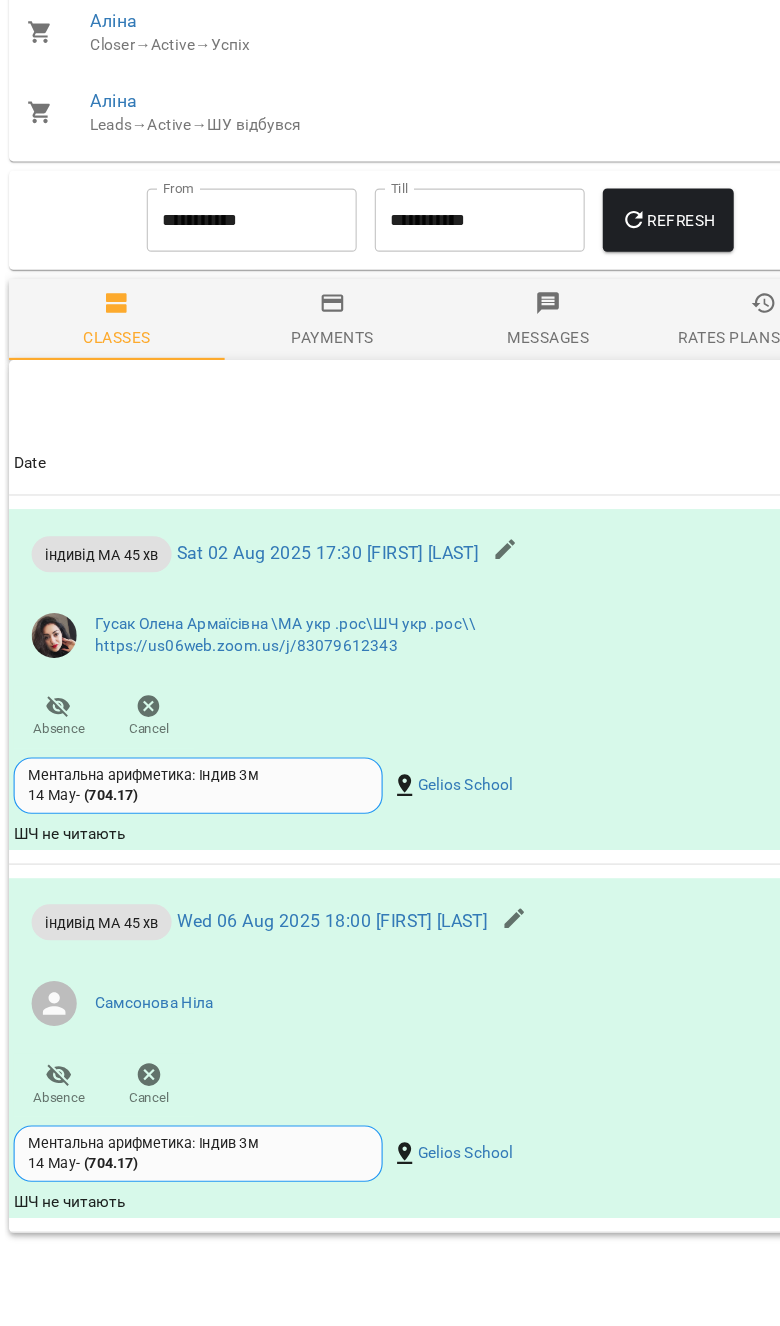 scroll, scrollTop: 693, scrollLeft: 0, axis: vertical 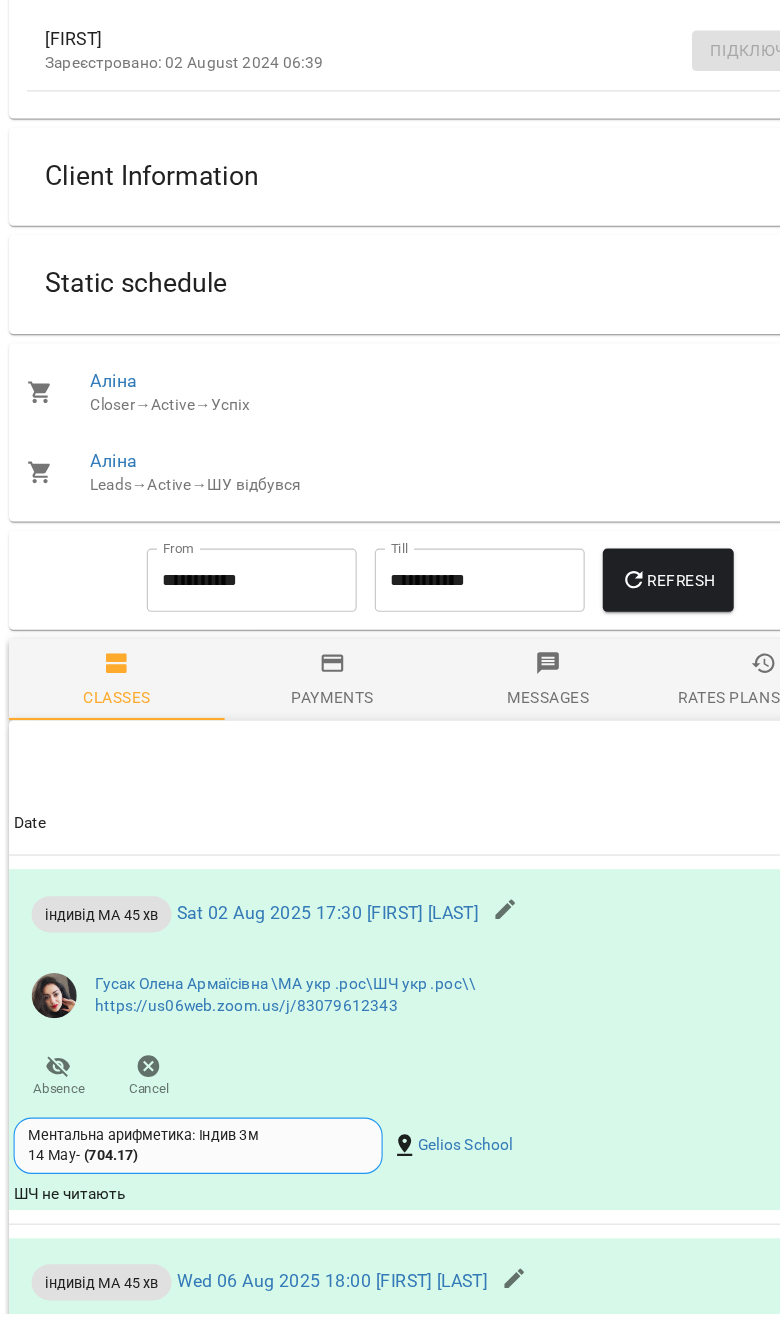 click on "**********" at bounding box center (223, 665) 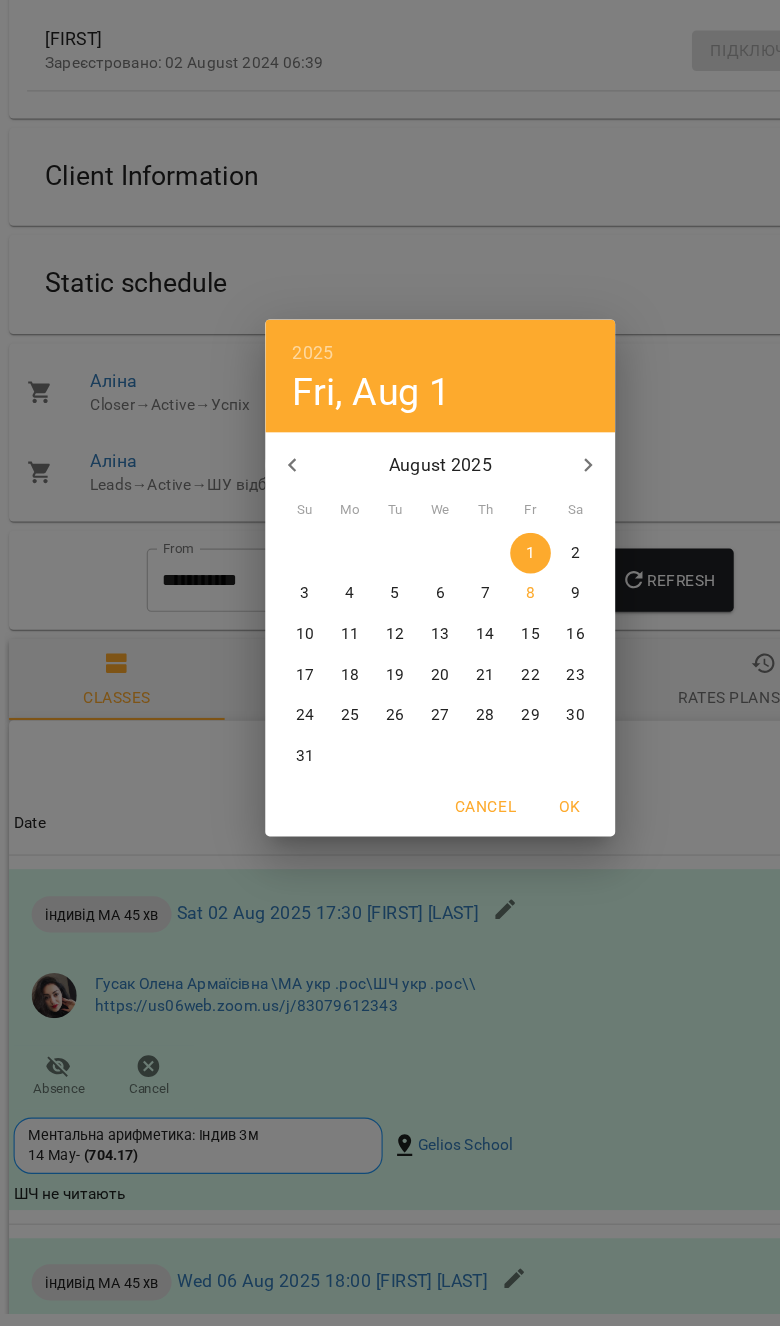 click 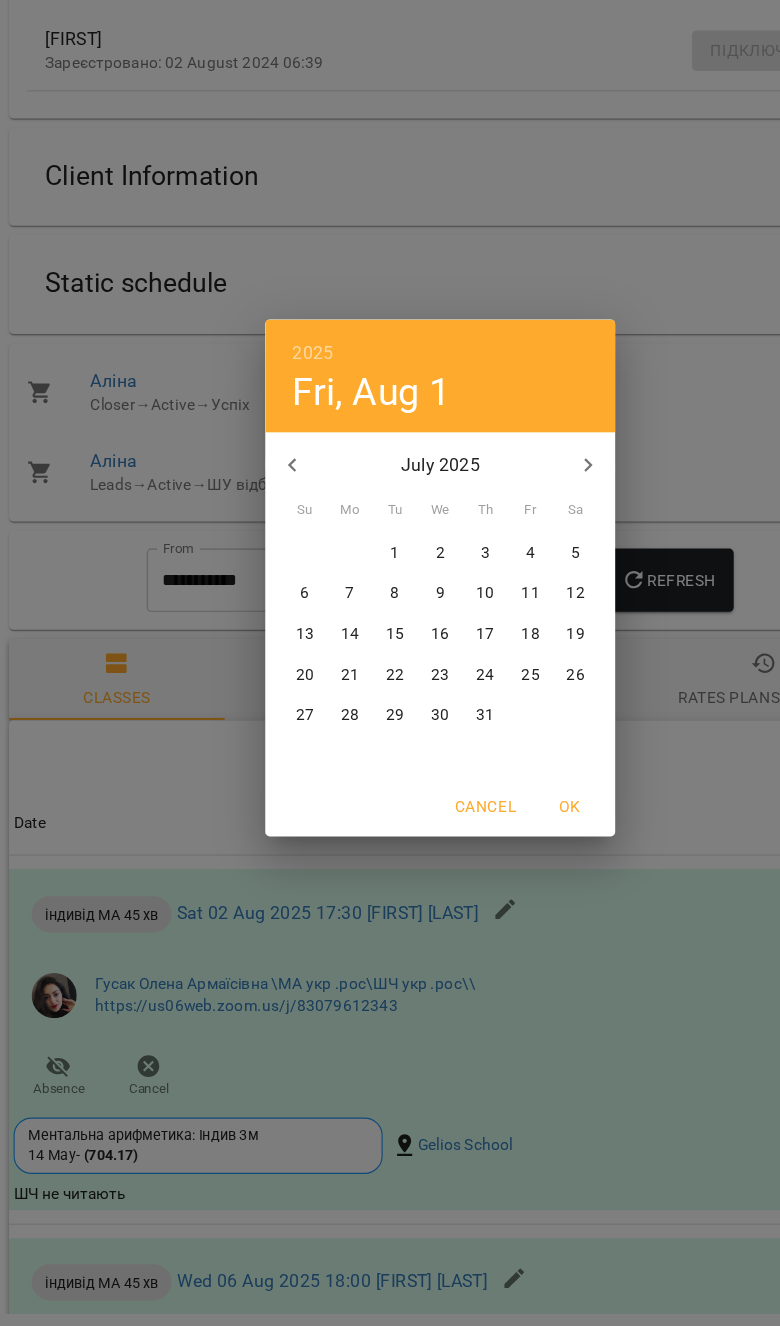 click on "17" at bounding box center (430, 713) 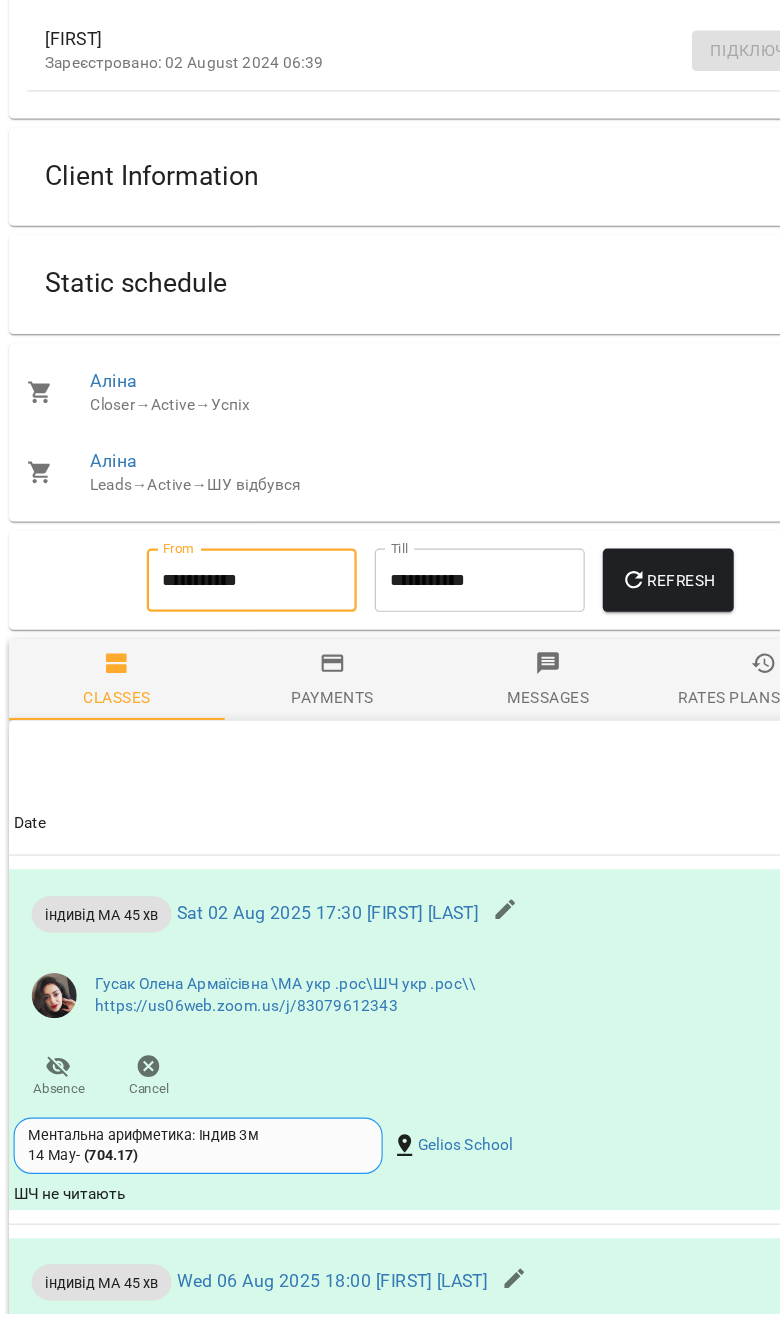 click on "Refresh" at bounding box center (592, 665) 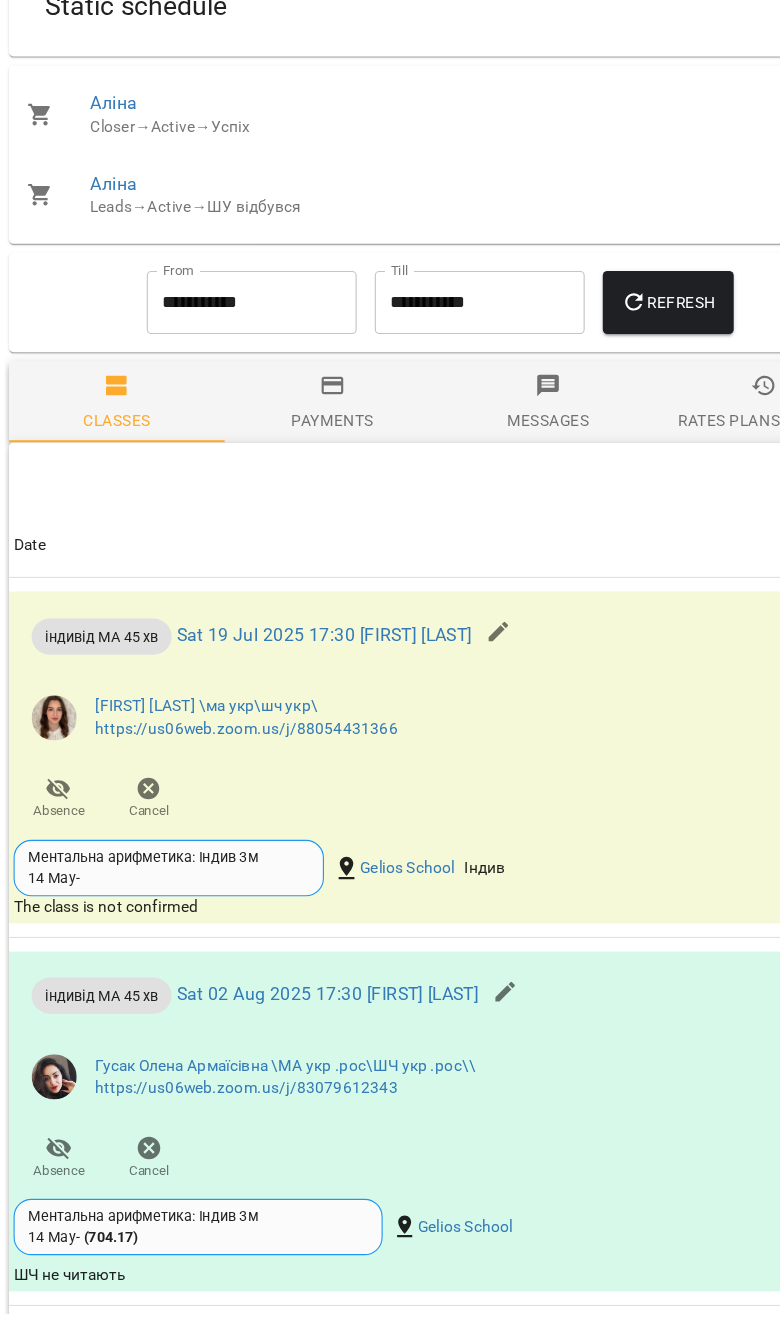scroll, scrollTop: 1214, scrollLeft: 0, axis: vertical 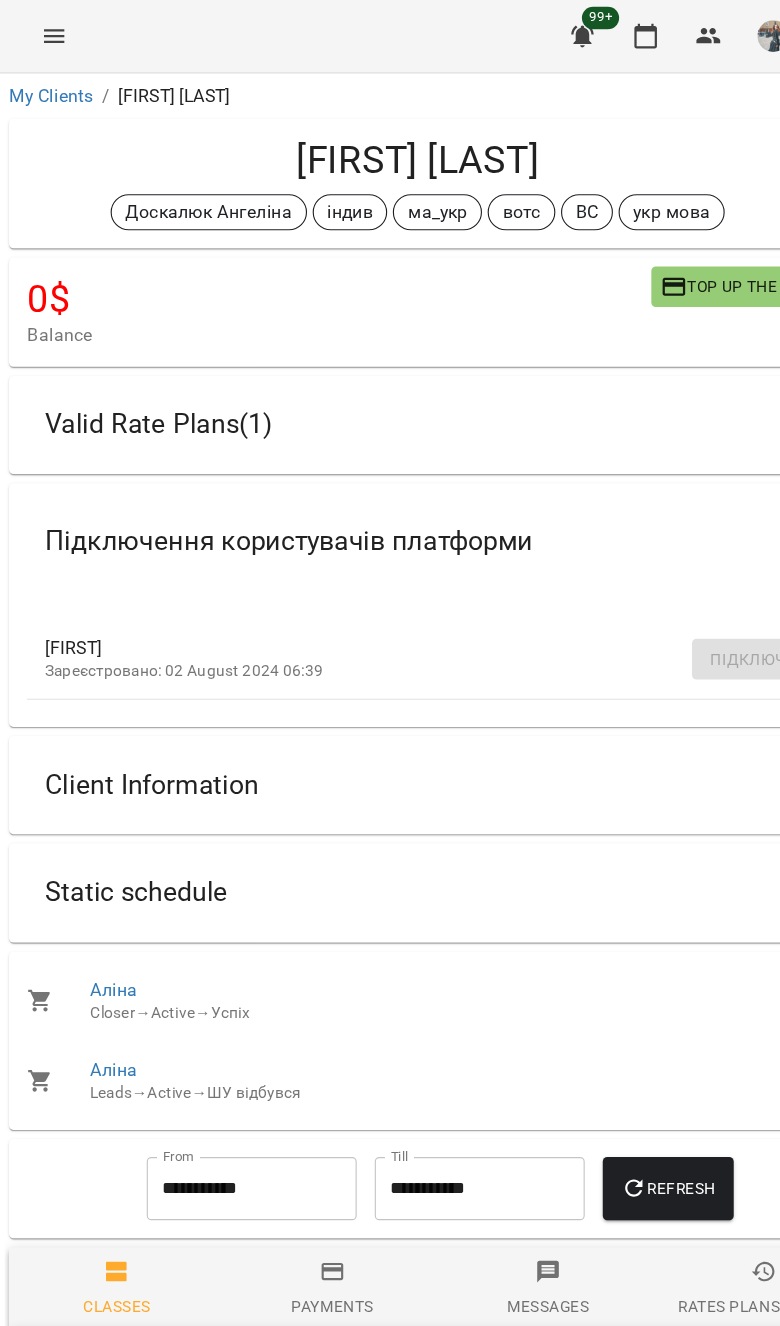 click on "My Clients" at bounding box center [45, 84] 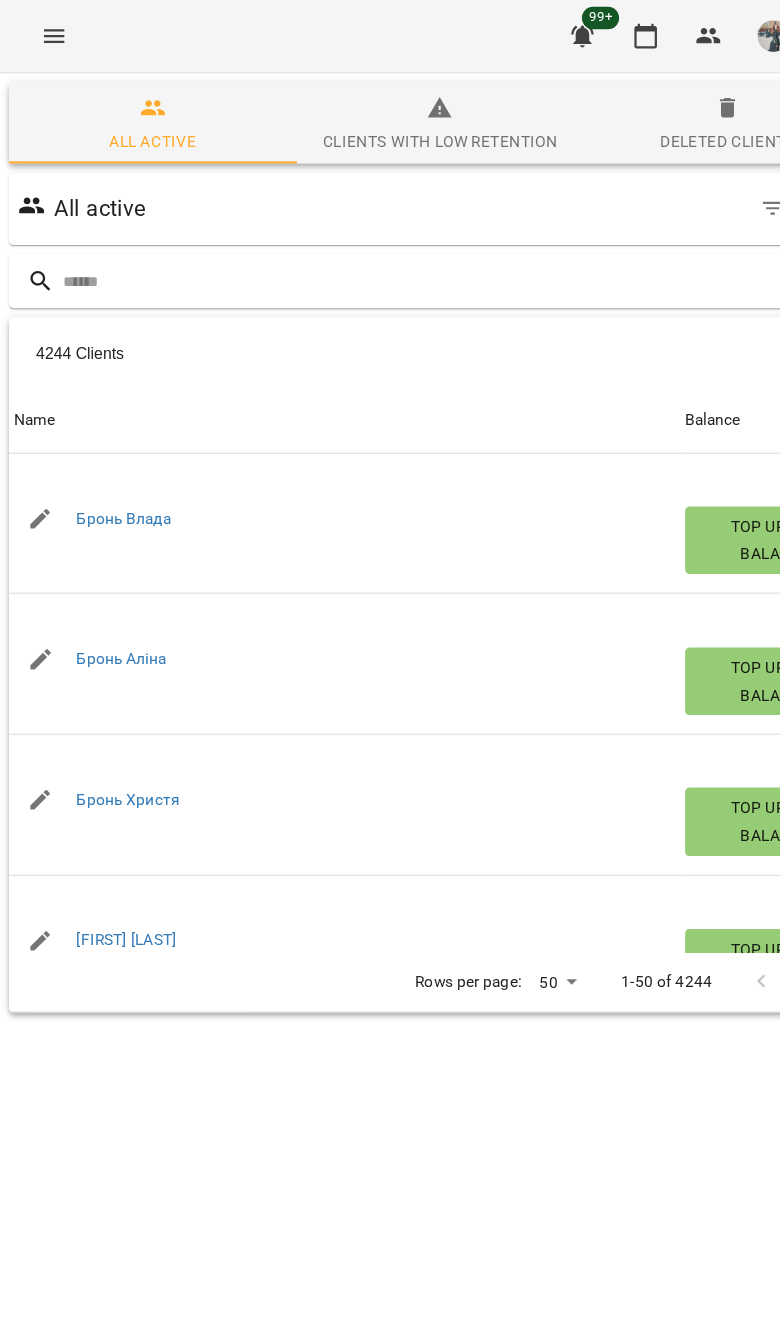 click at bounding box center (410, 249) 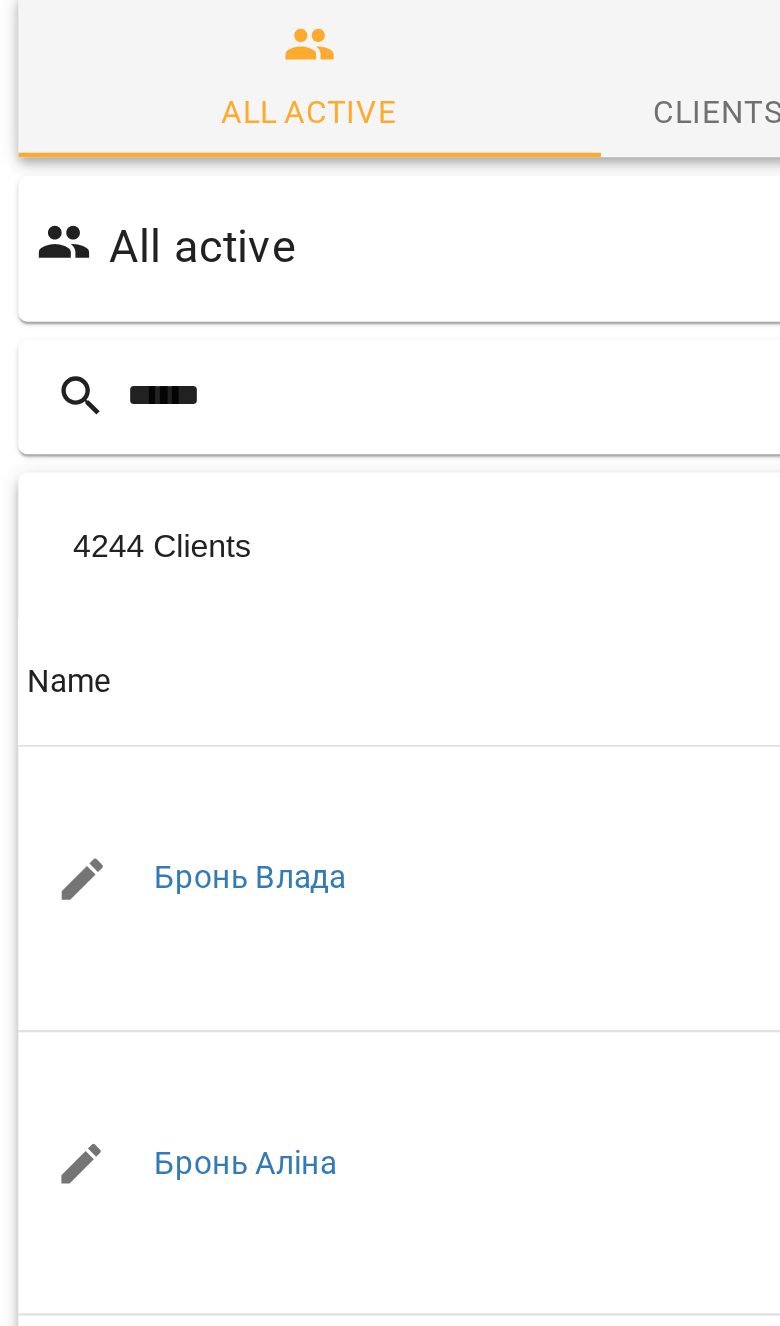 type on "******" 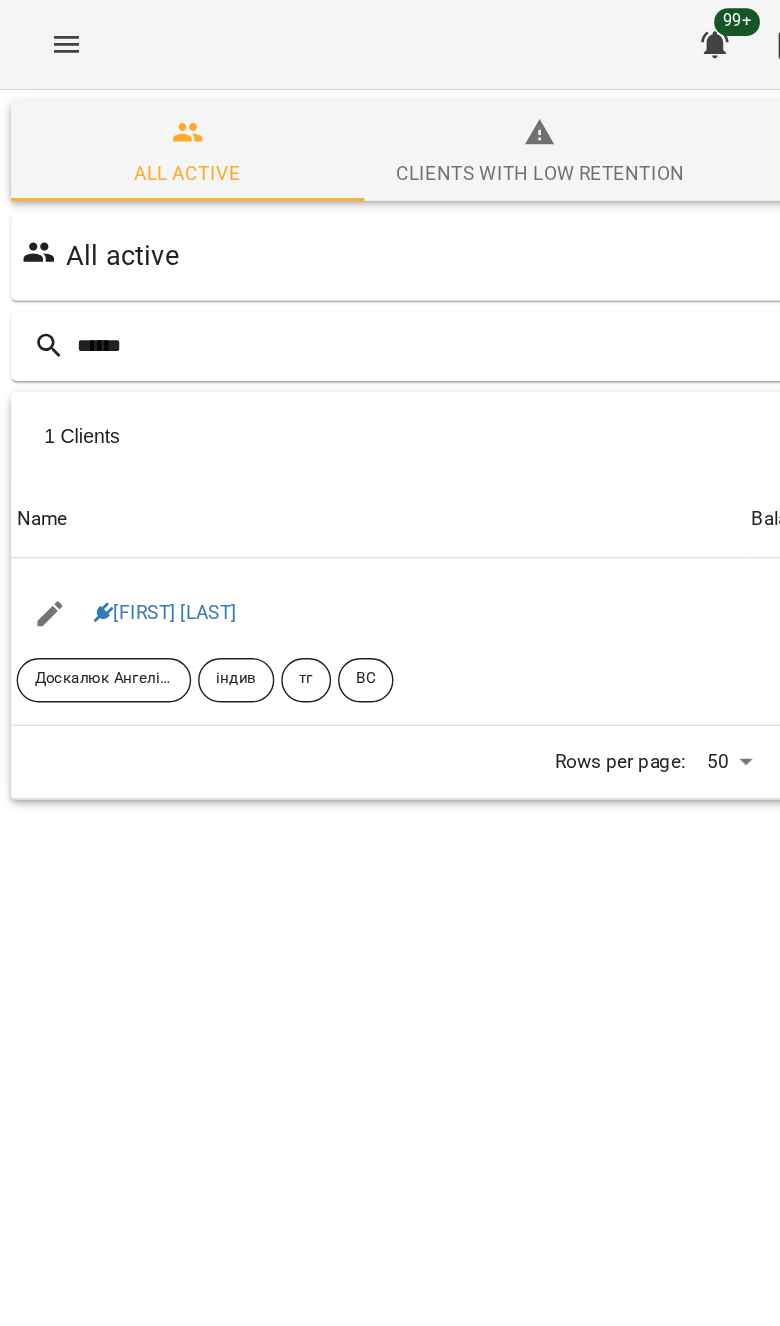 click on "Лєо Карімі" at bounding box center (119, 442) 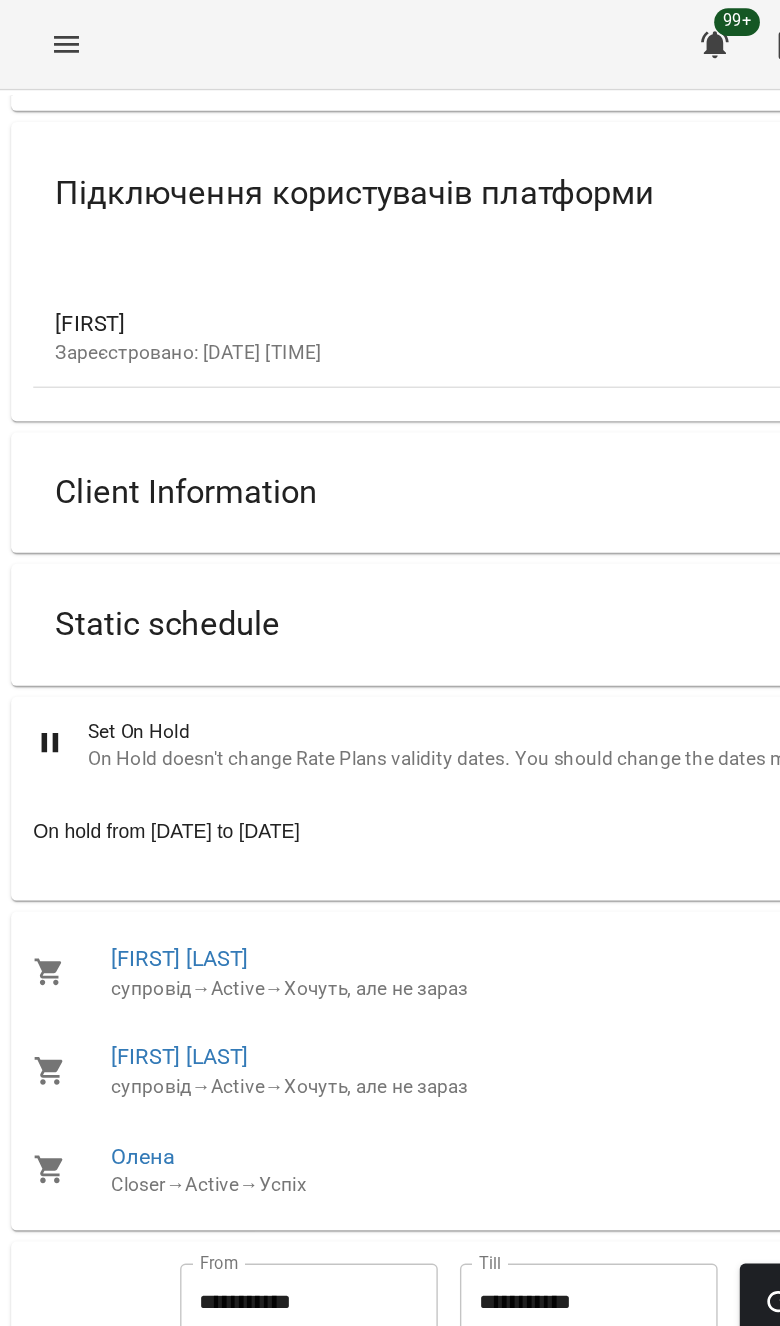scroll, scrollTop: 288, scrollLeft: 0, axis: vertical 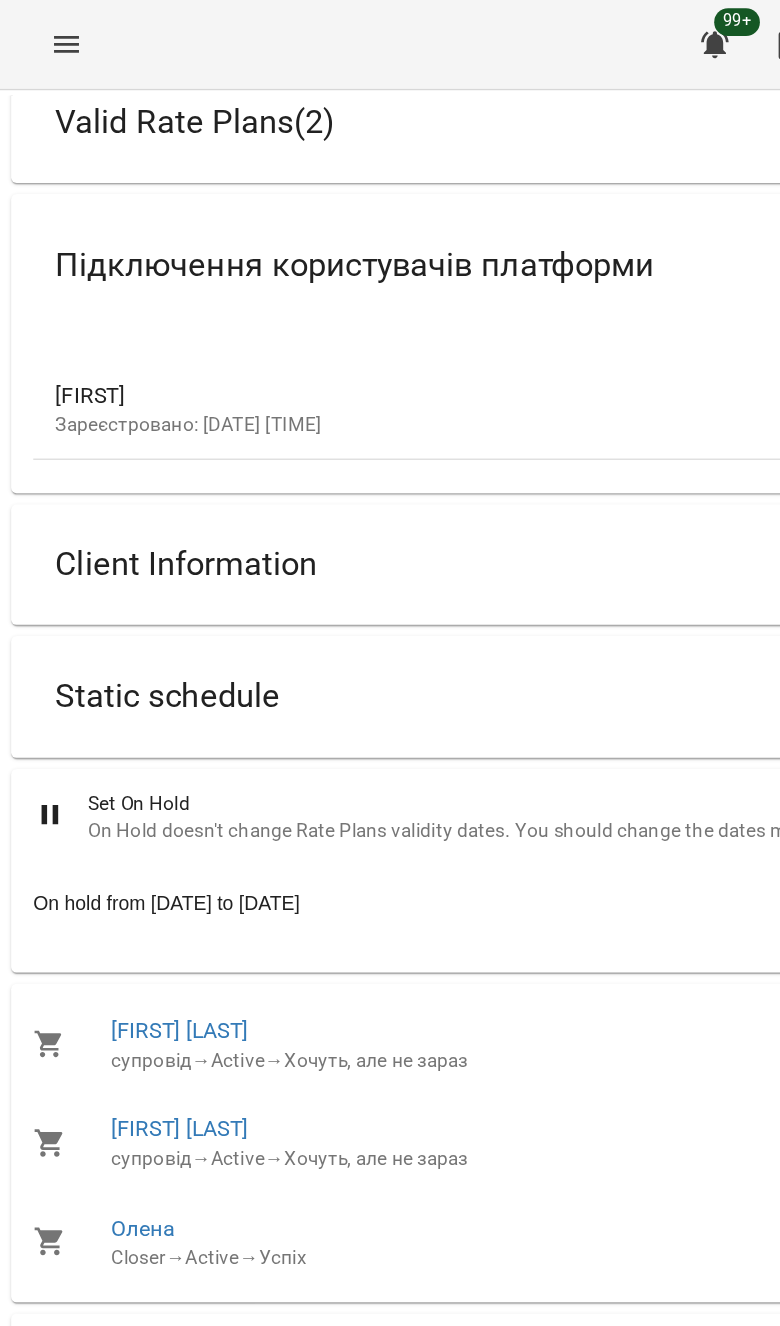 click on "Static schedule" at bounding box center [372, 502] 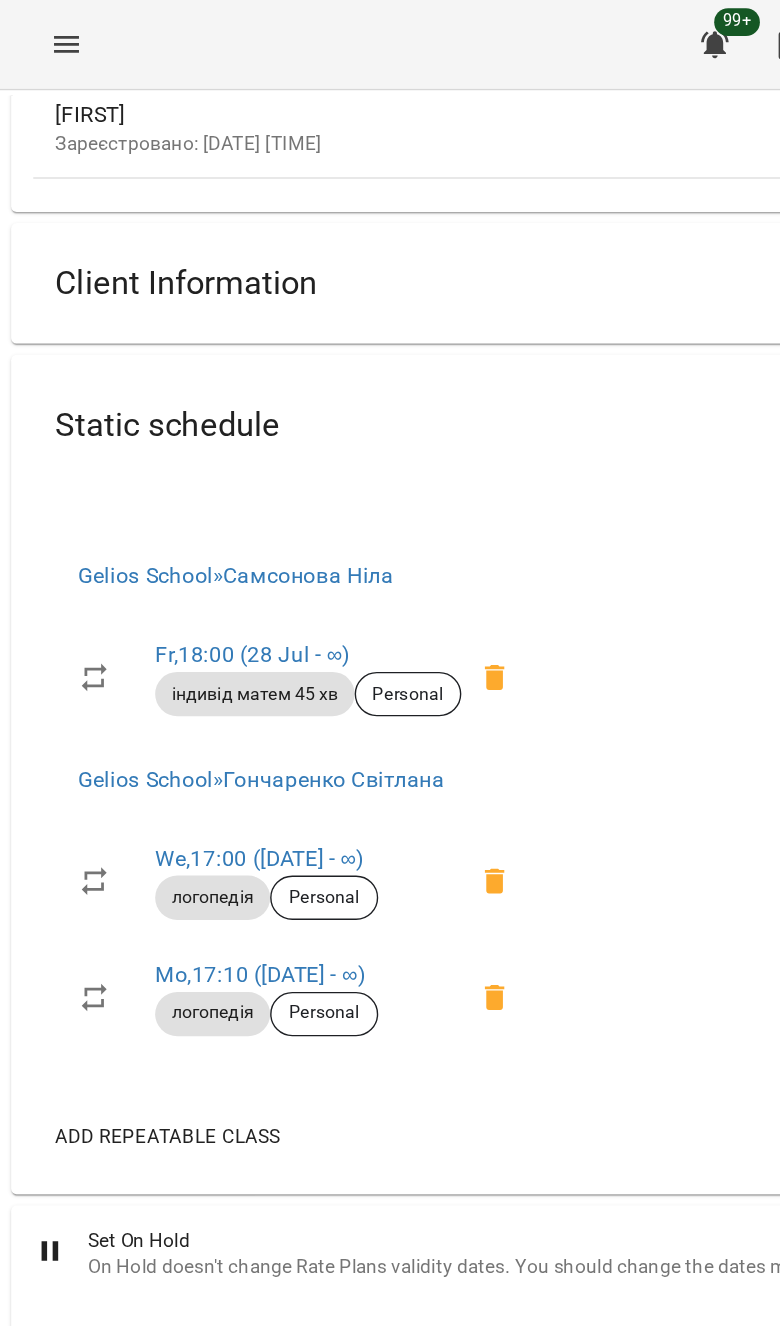 scroll, scrollTop: 271, scrollLeft: 0, axis: vertical 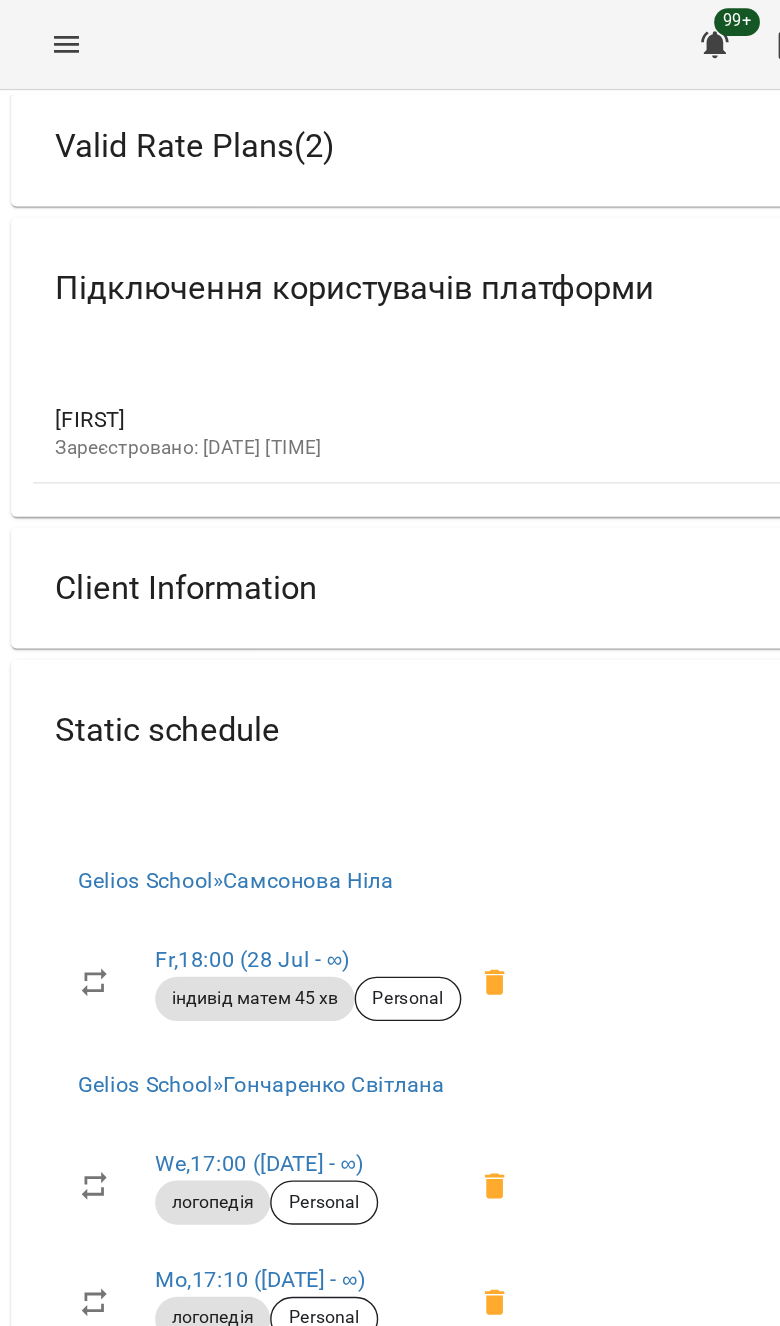 click on "Client Information" at bounding box center (372, 424) 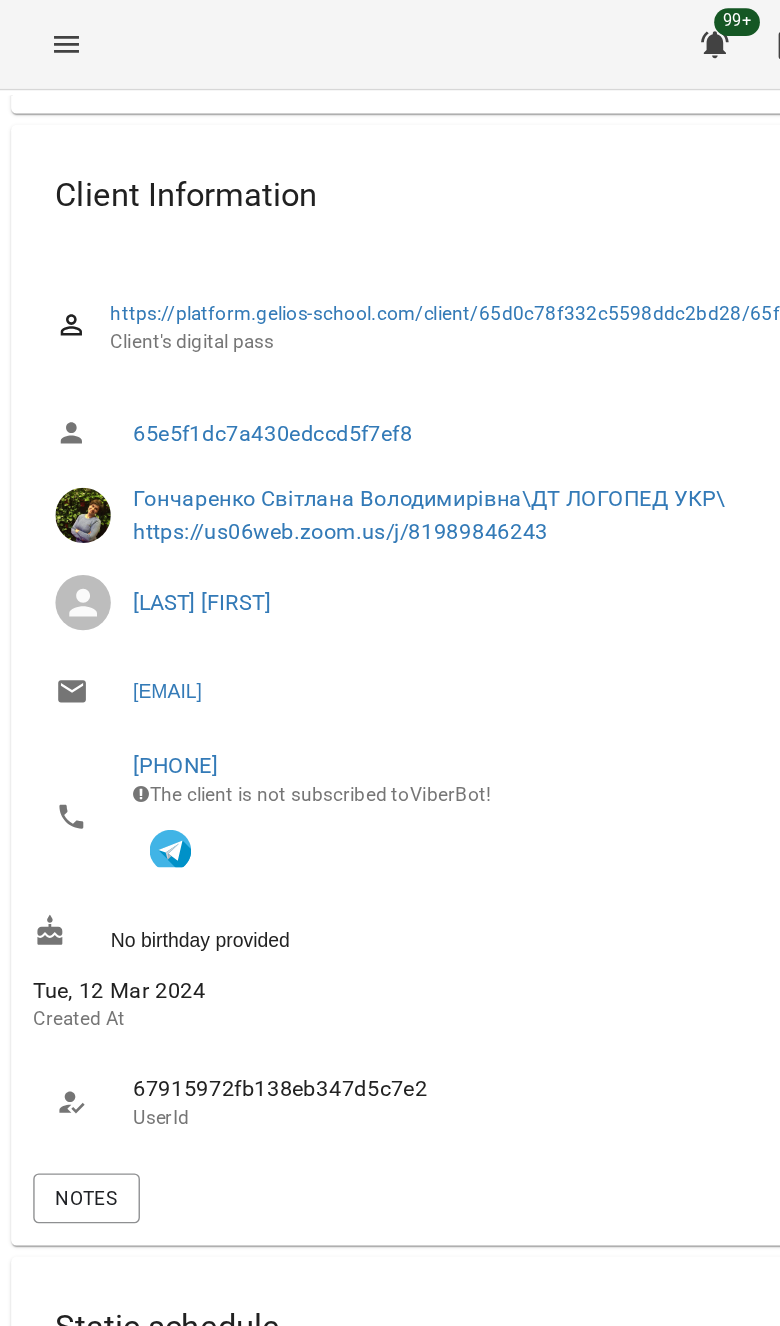 scroll, scrollTop: 894, scrollLeft: 0, axis: vertical 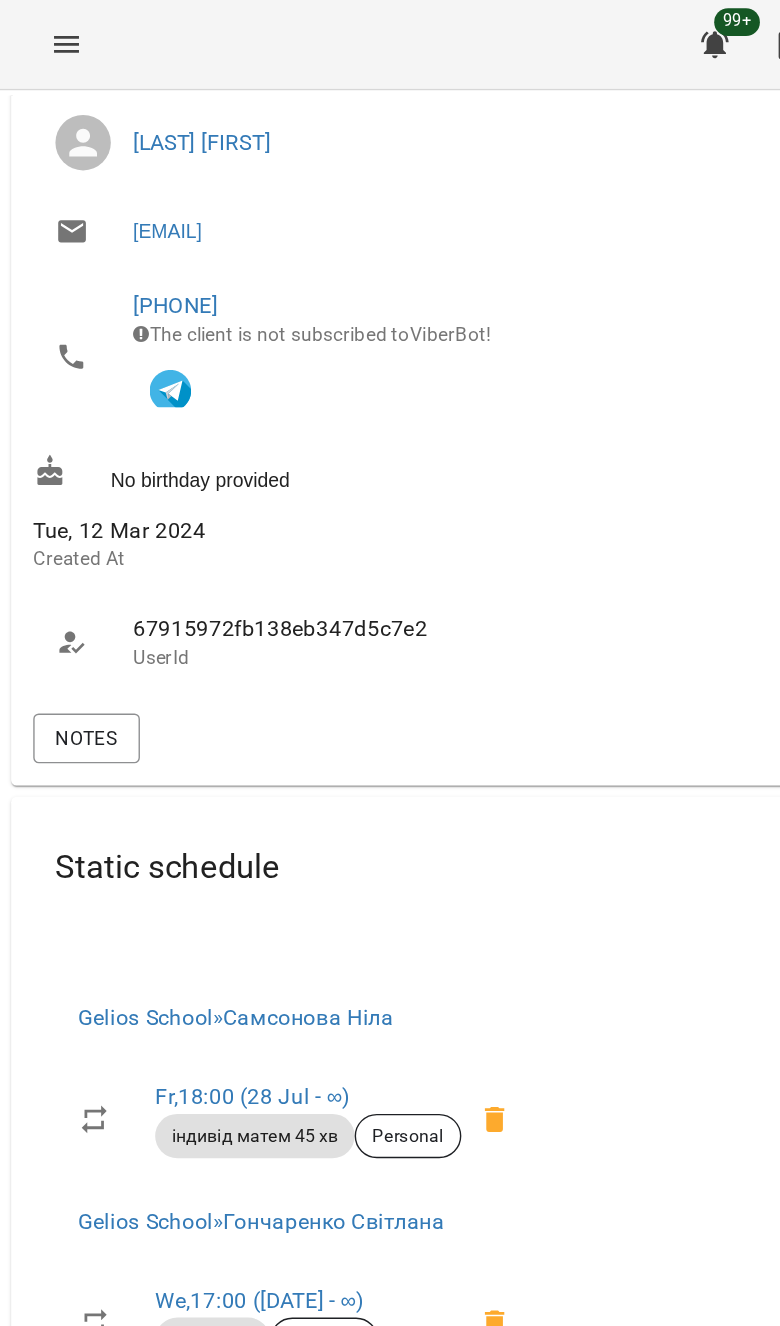 click on "Notes" at bounding box center [62, 533] 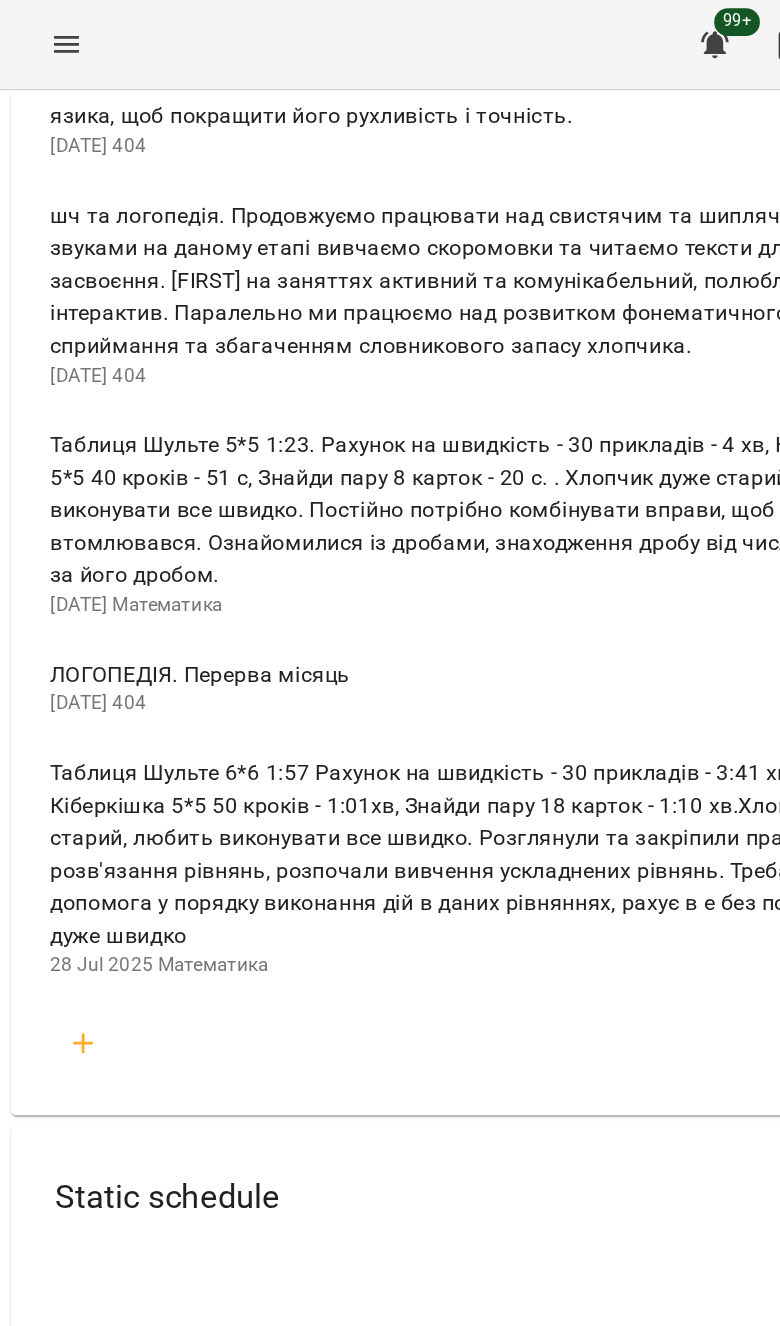 scroll, scrollTop: 1957, scrollLeft: 0, axis: vertical 